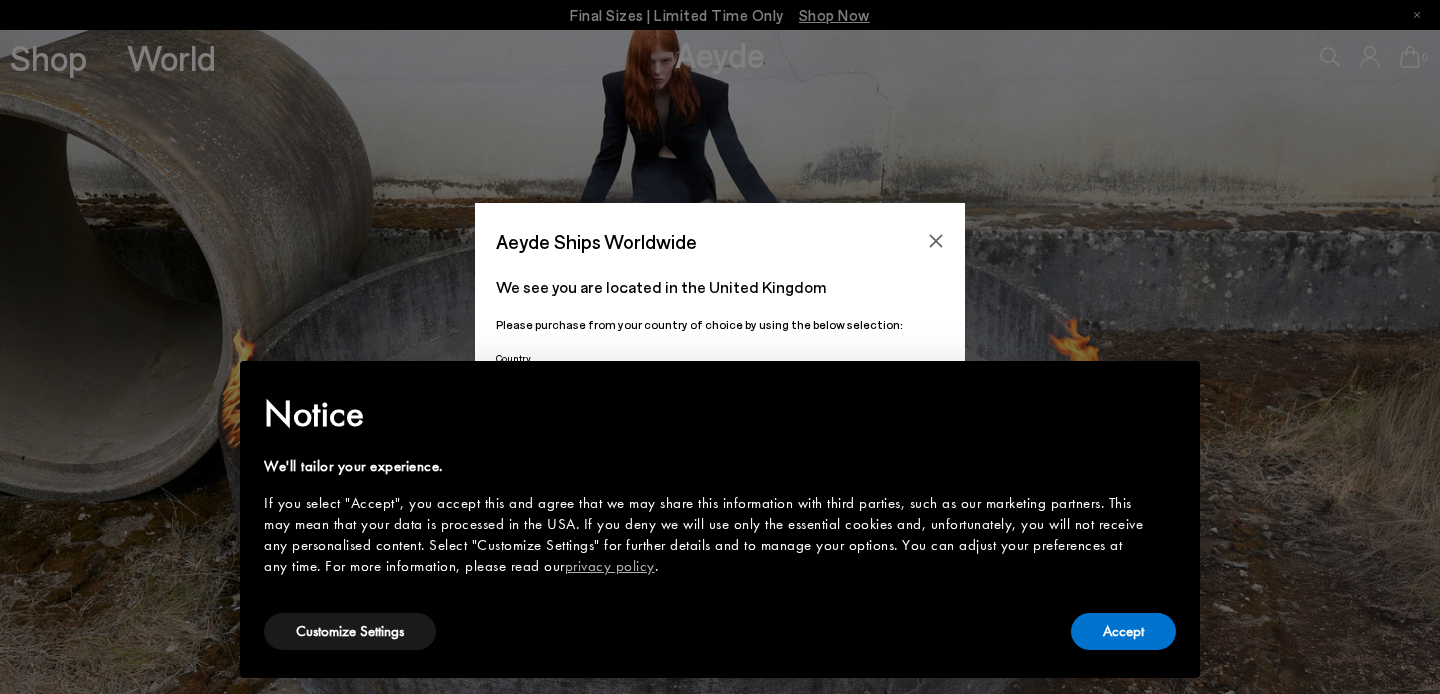scroll, scrollTop: 0, scrollLeft: 0, axis: both 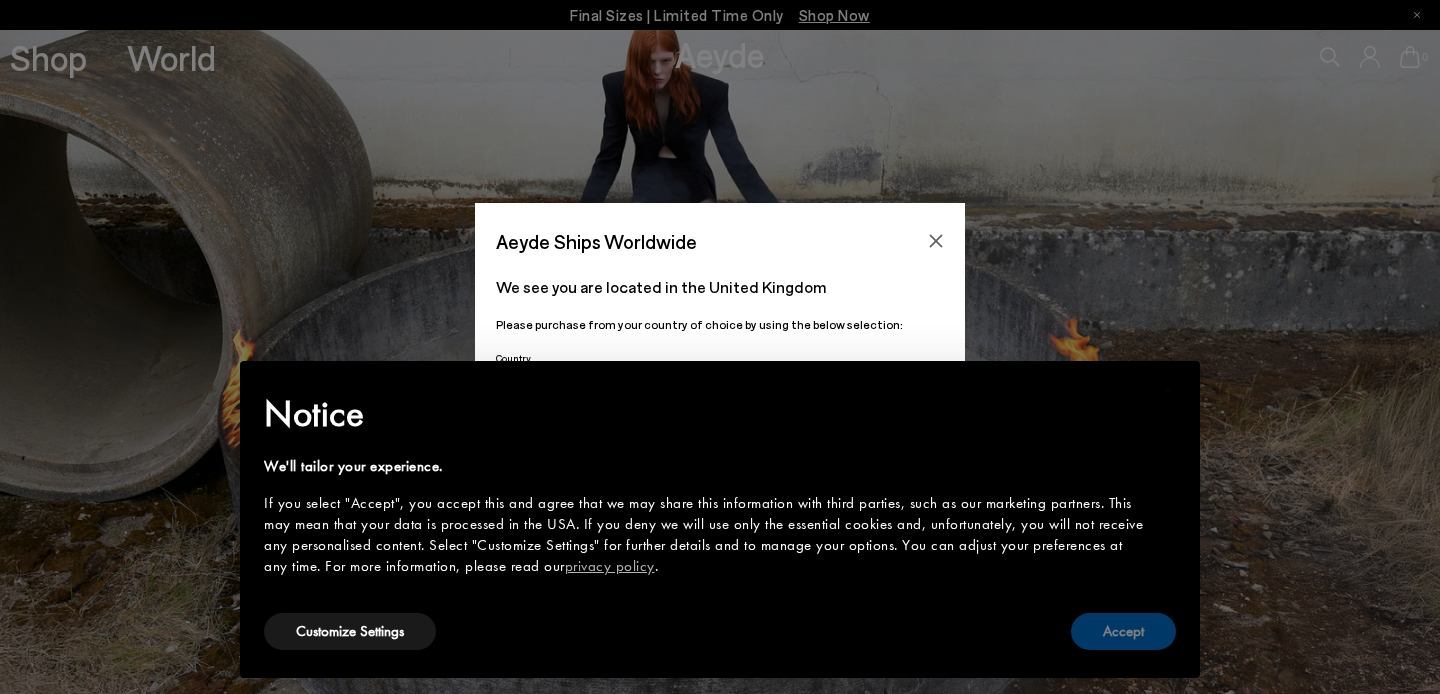 click on "Accept" at bounding box center (1123, 631) 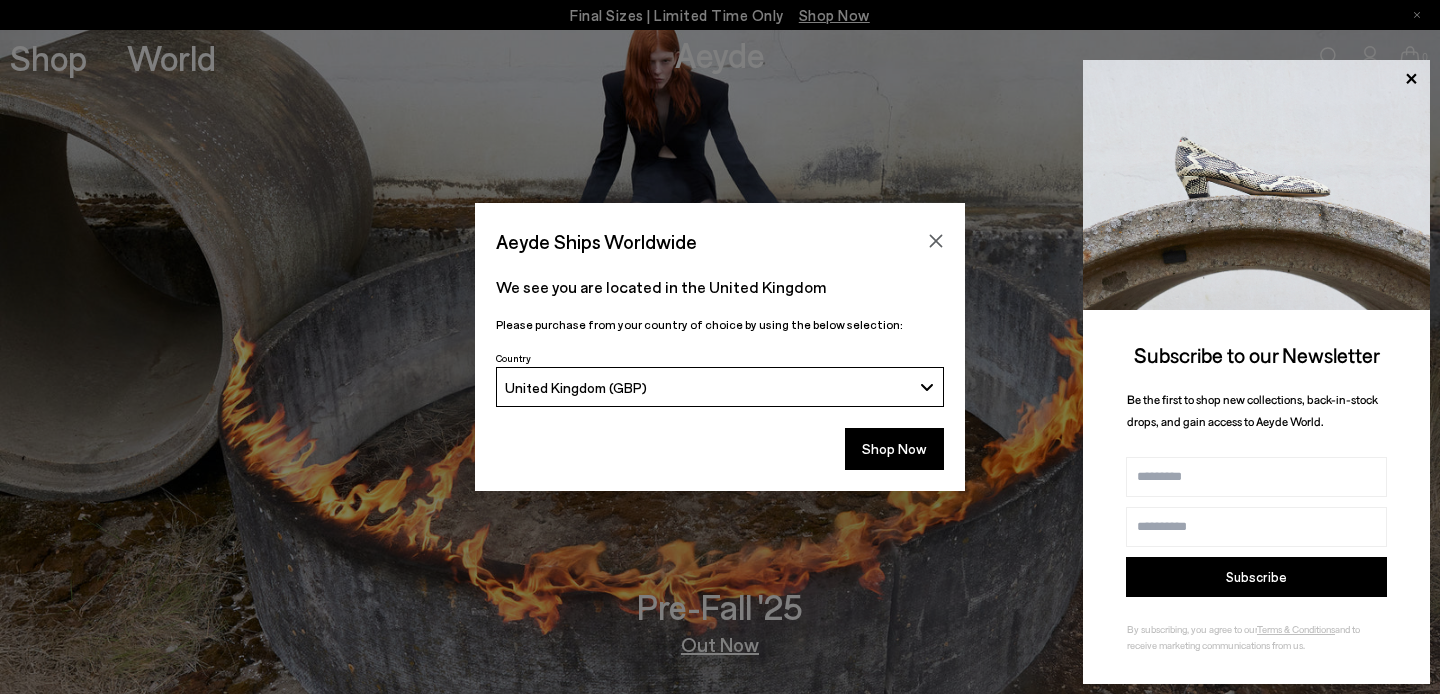 click at bounding box center (1256, 185) 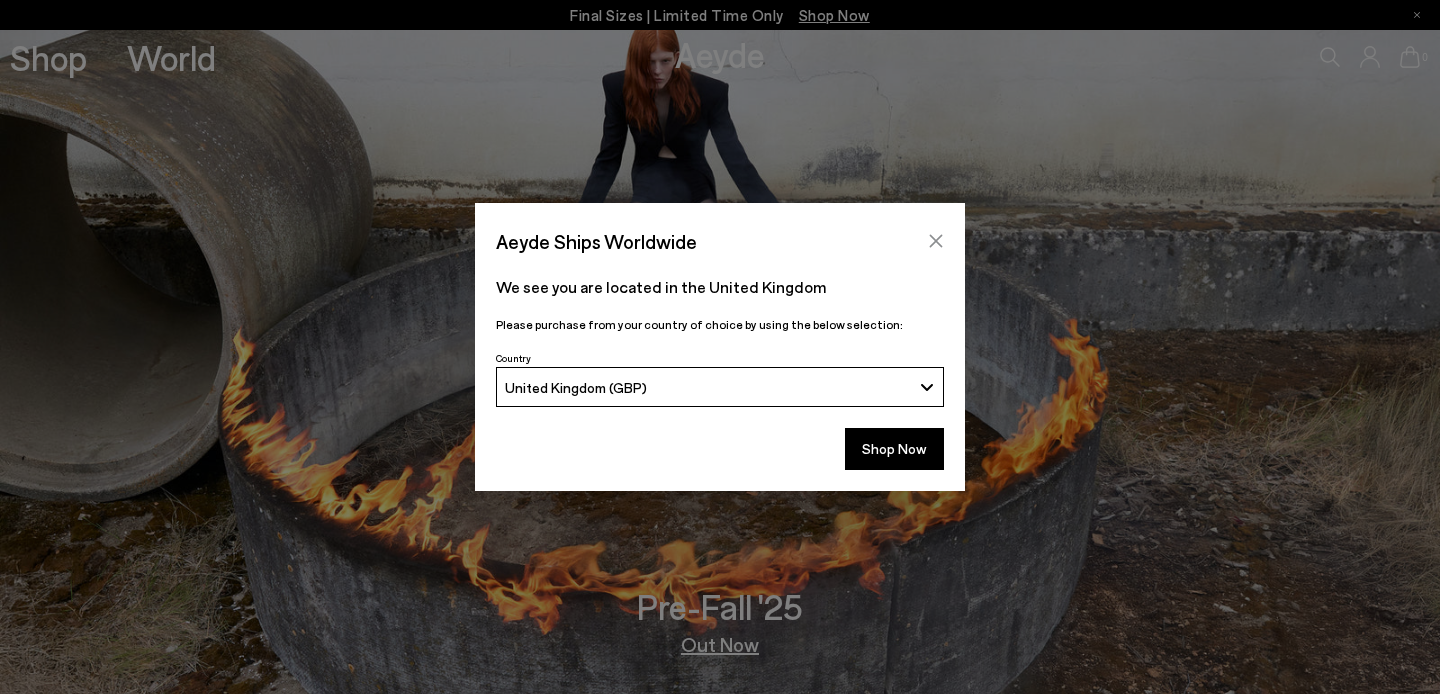 click 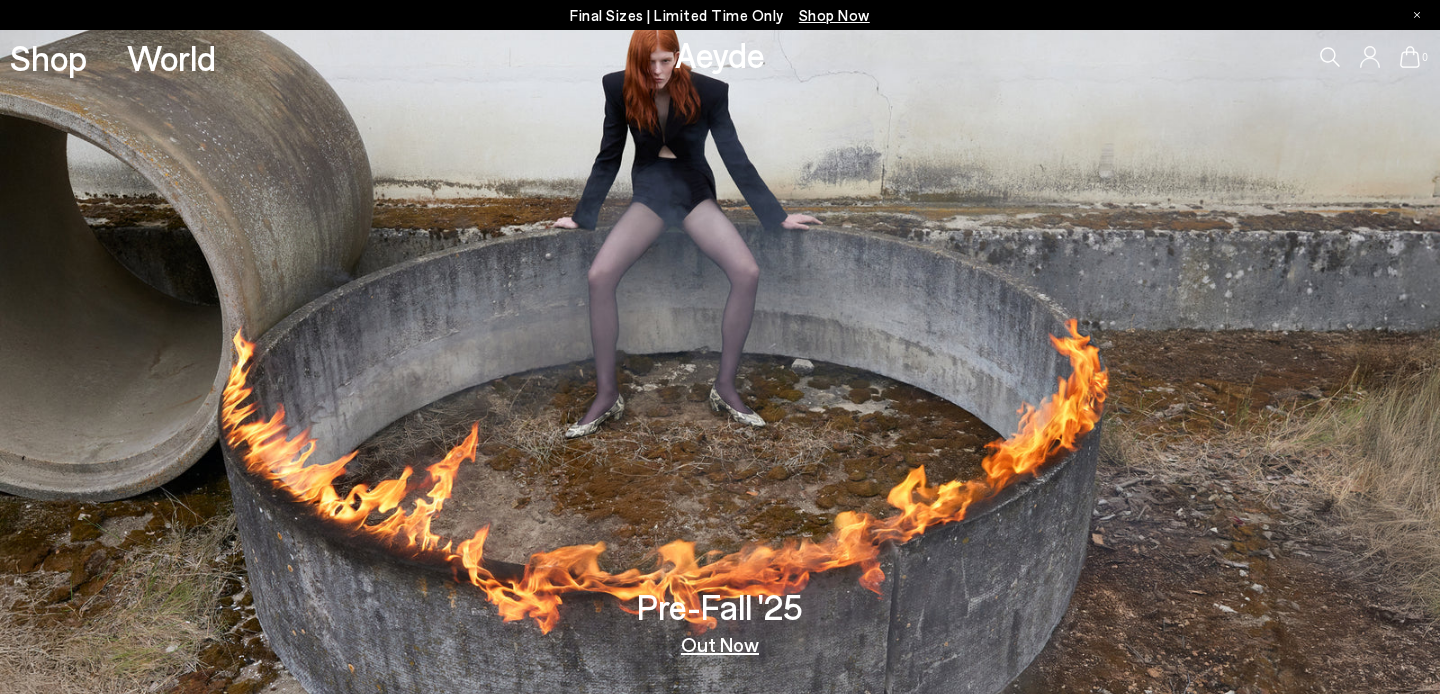 click on "Shop Now" at bounding box center (834, 15) 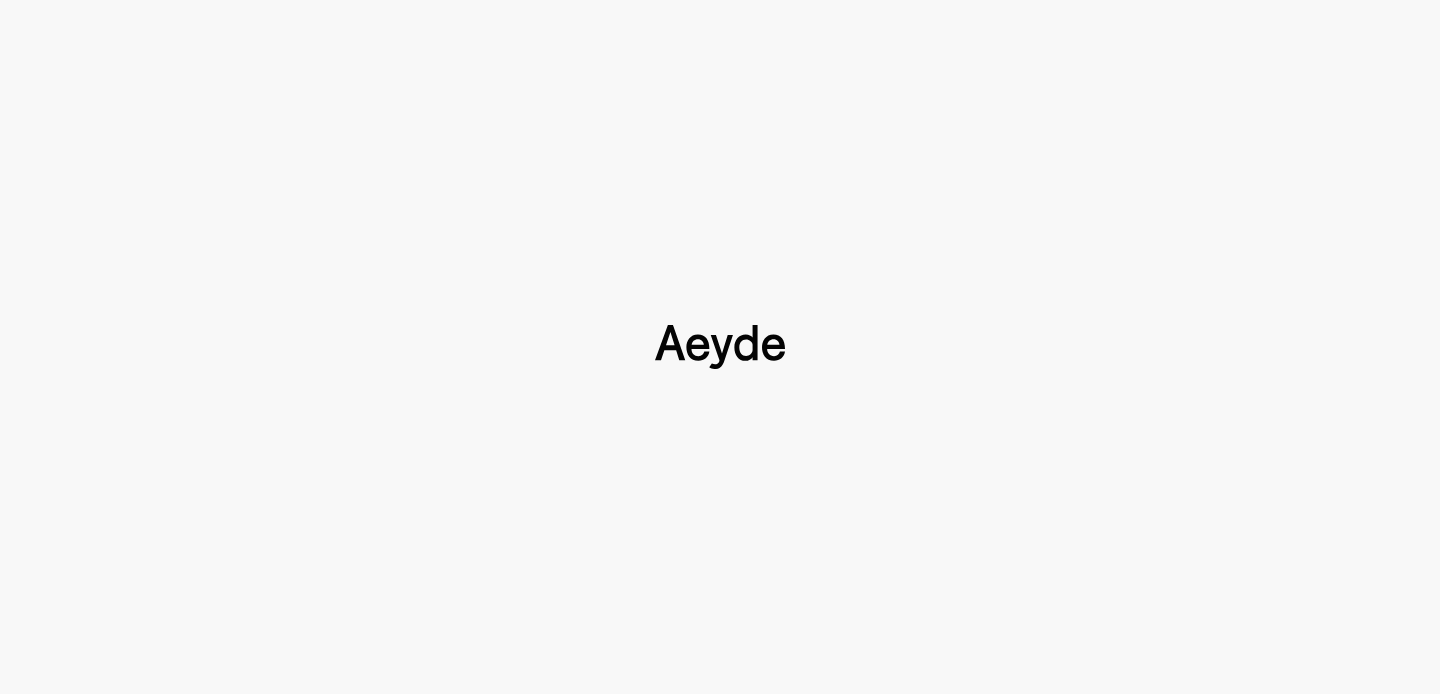 type 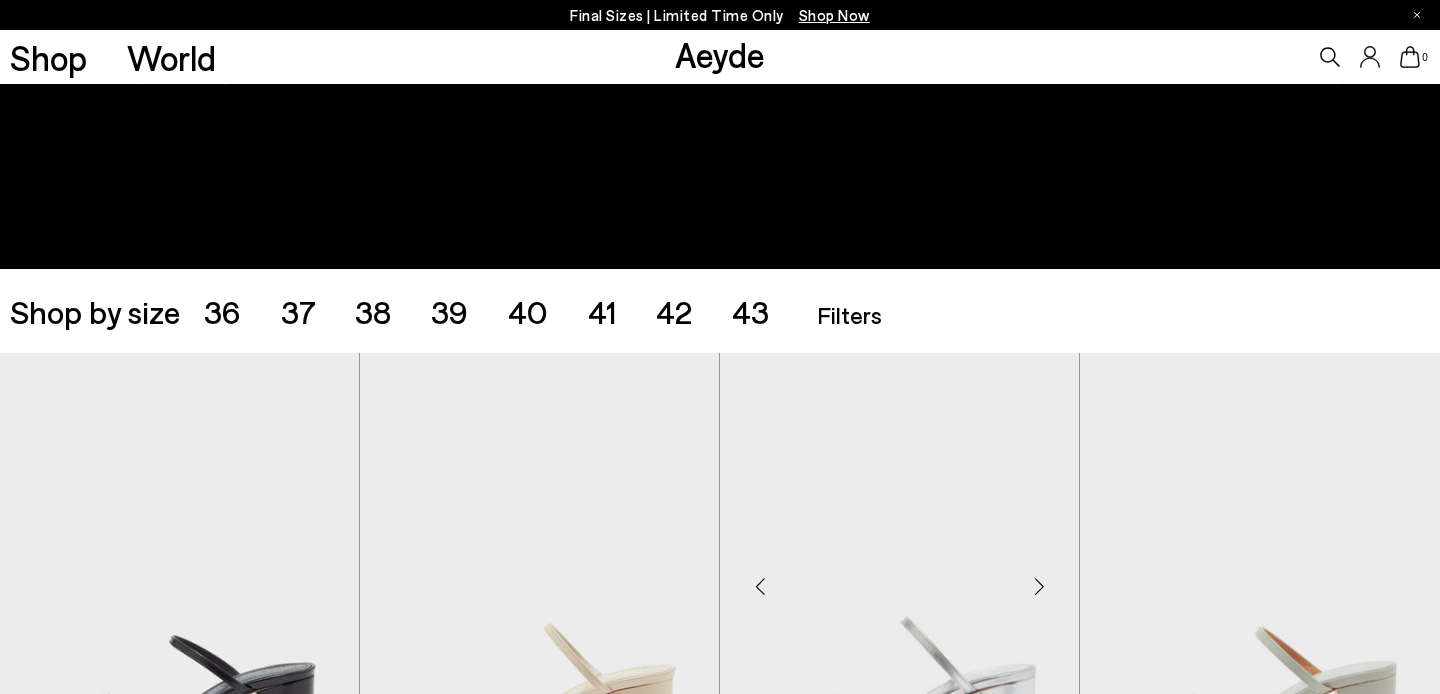 scroll, scrollTop: 143, scrollLeft: 0, axis: vertical 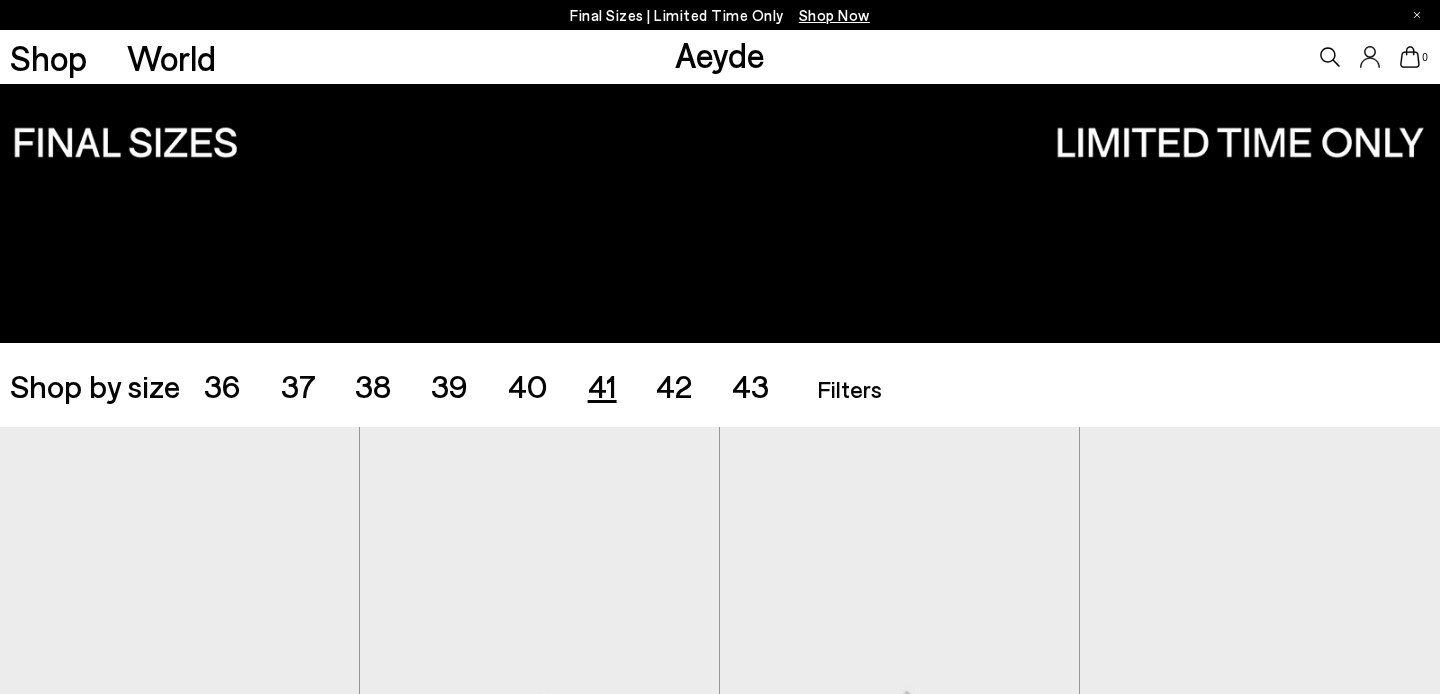 click on "41" at bounding box center (602, 385) 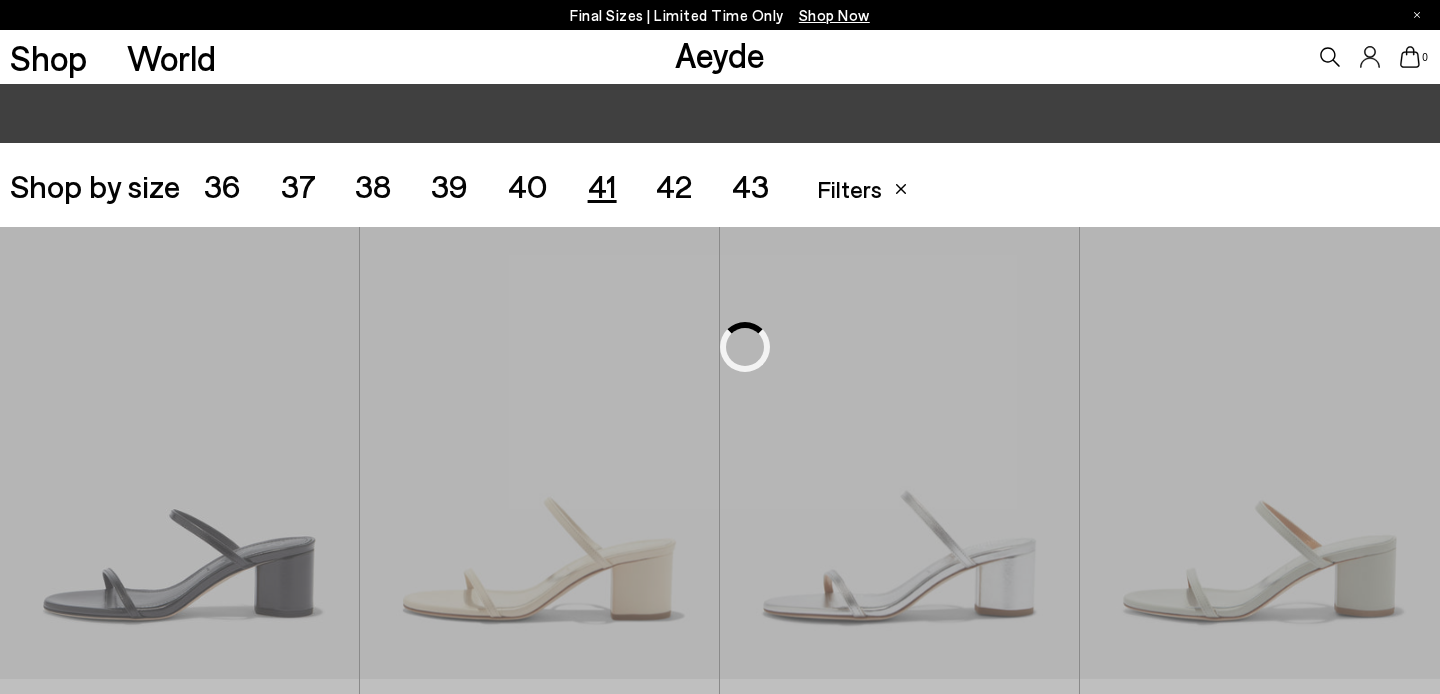 scroll, scrollTop: 401, scrollLeft: 0, axis: vertical 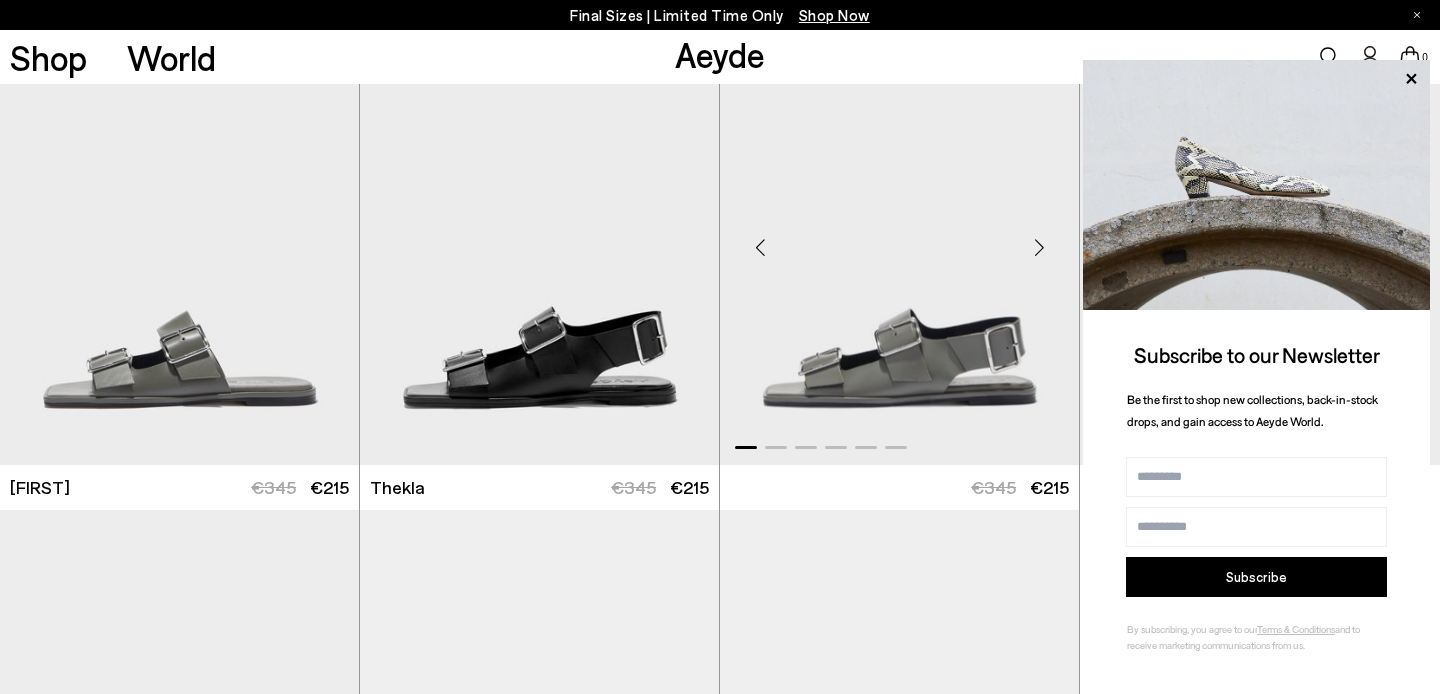 drag, startPoint x: 1410, startPoint y: 79, endPoint x: 890, endPoint y: 371, distance: 596.37573 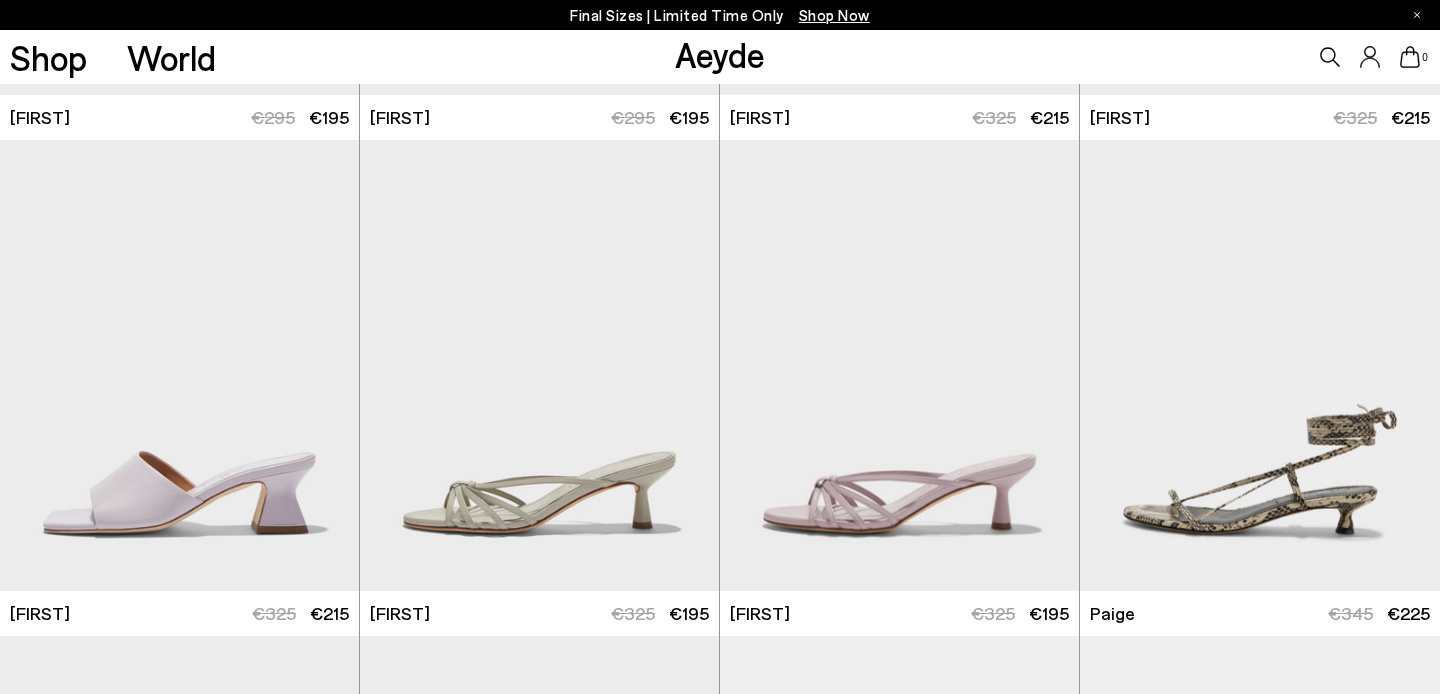 scroll, scrollTop: 0, scrollLeft: 0, axis: both 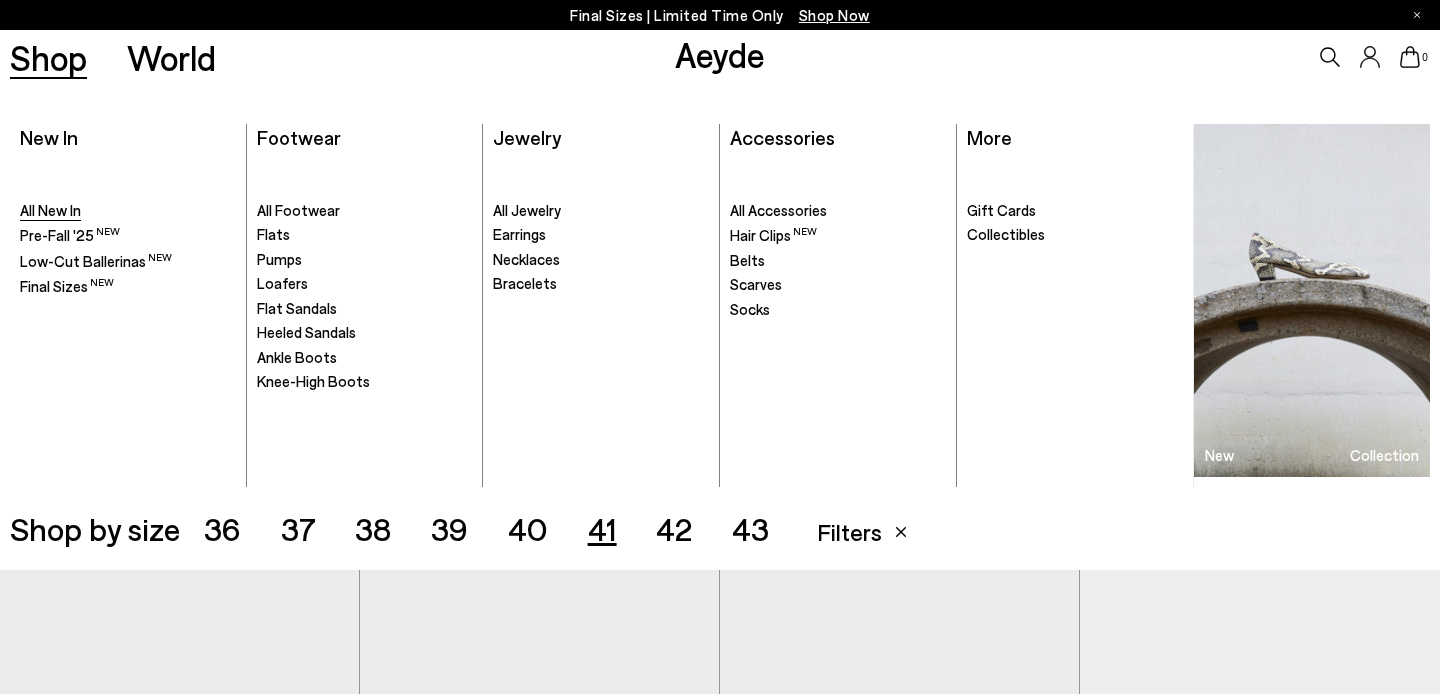 click on "All New In" at bounding box center (50, 210) 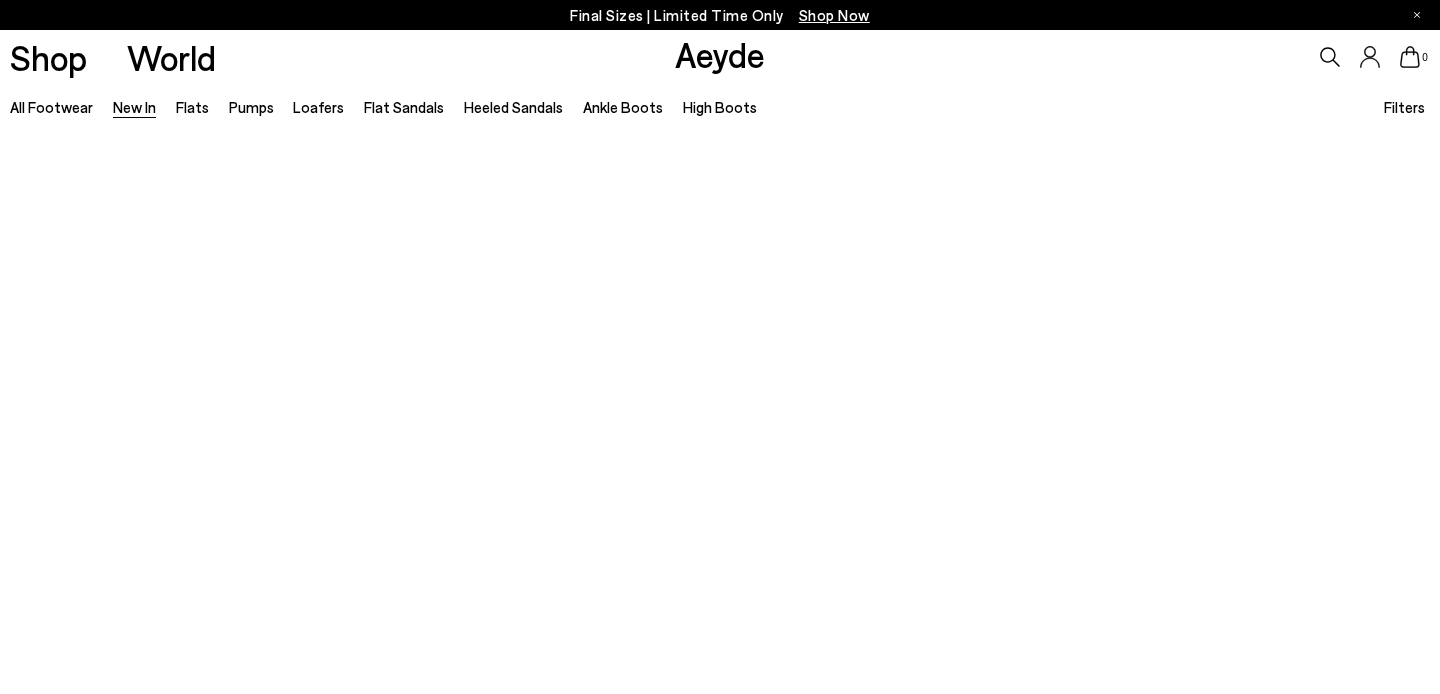 scroll, scrollTop: 0, scrollLeft: 0, axis: both 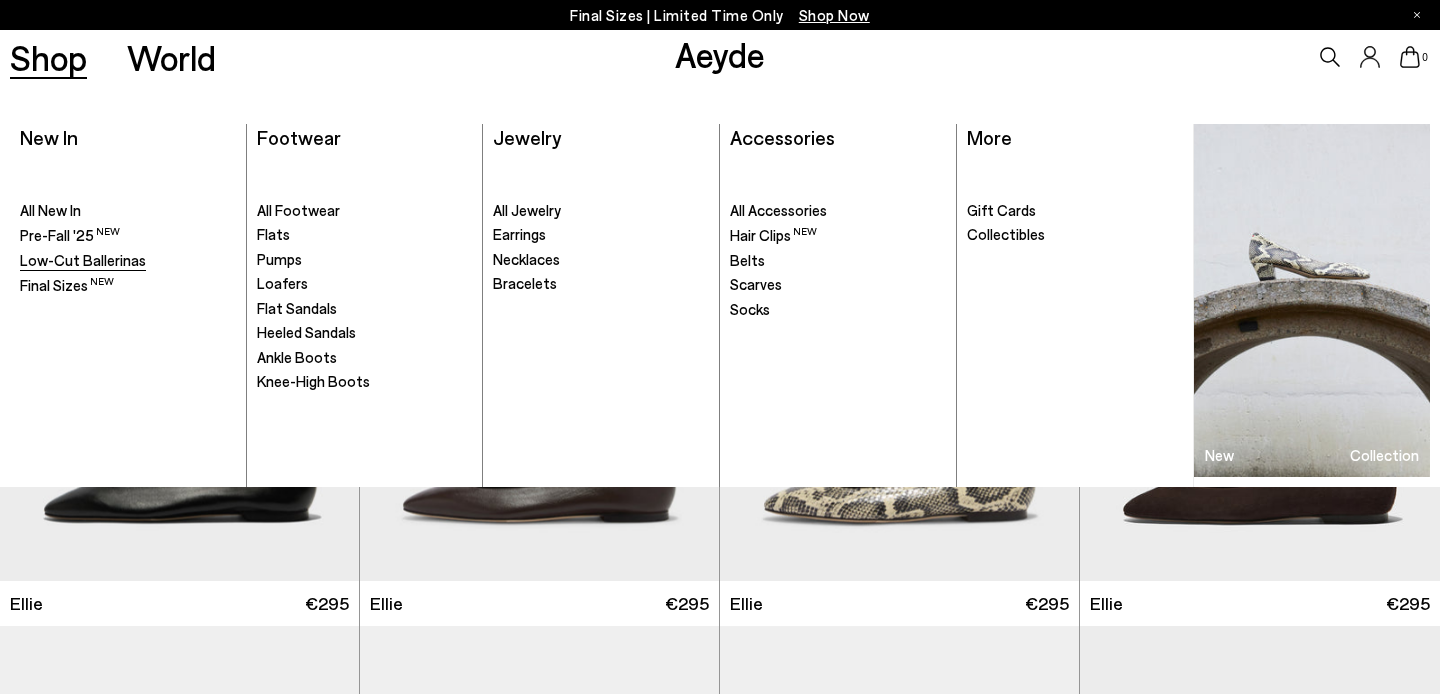 click on "Low-Cut Ballerinas" at bounding box center [83, 260] 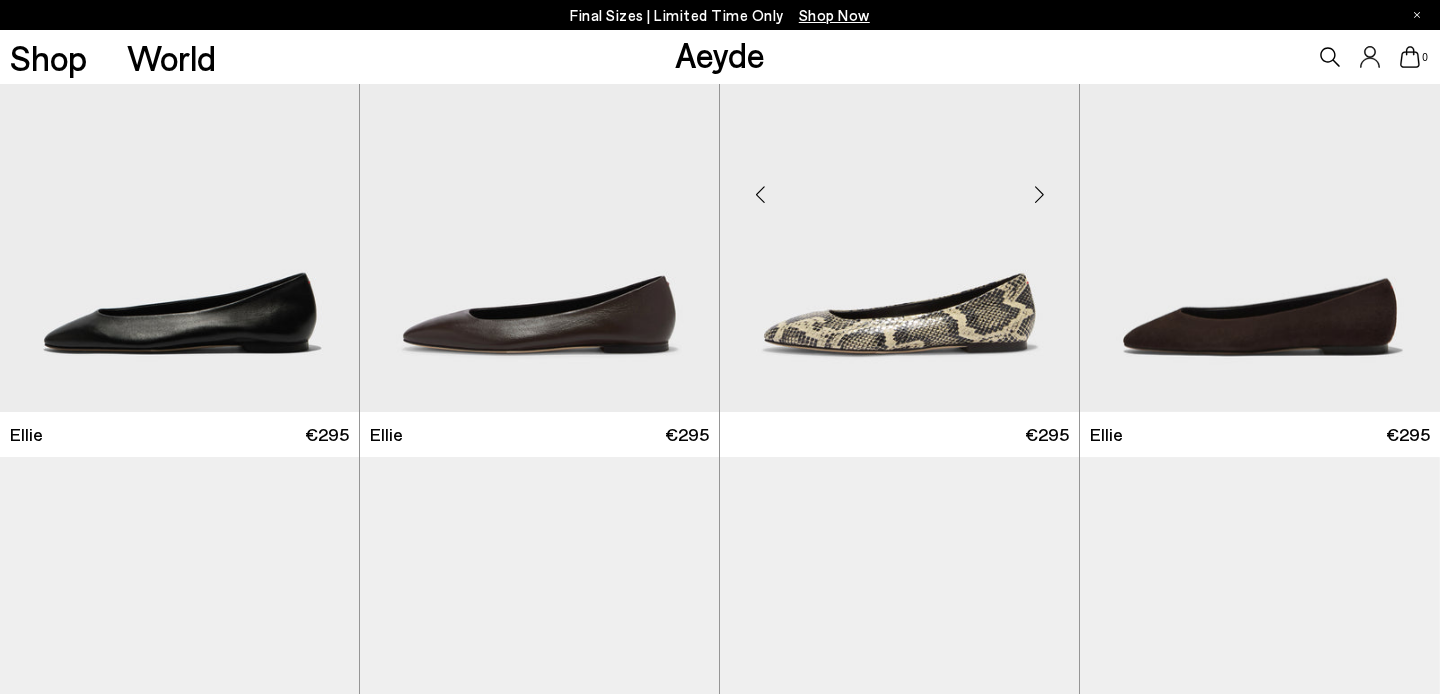 scroll, scrollTop: 1813, scrollLeft: 0, axis: vertical 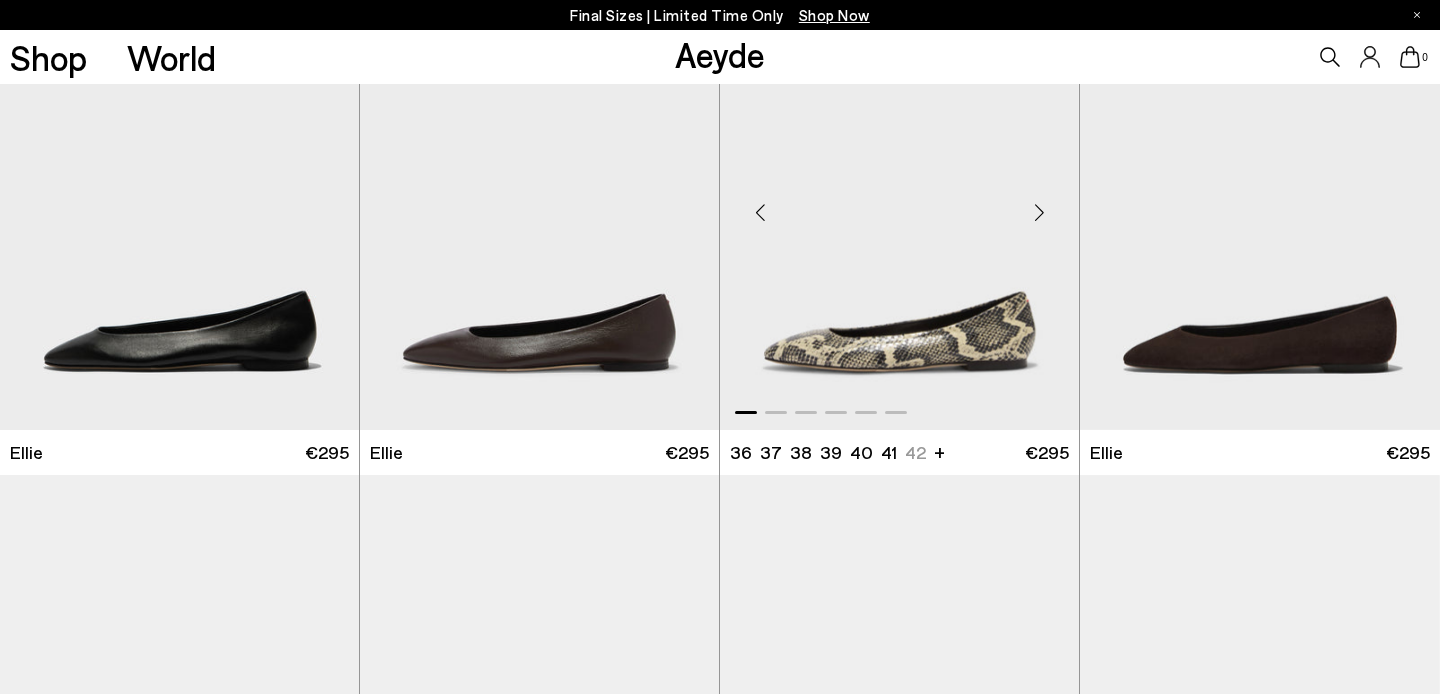 click at bounding box center (899, 203) 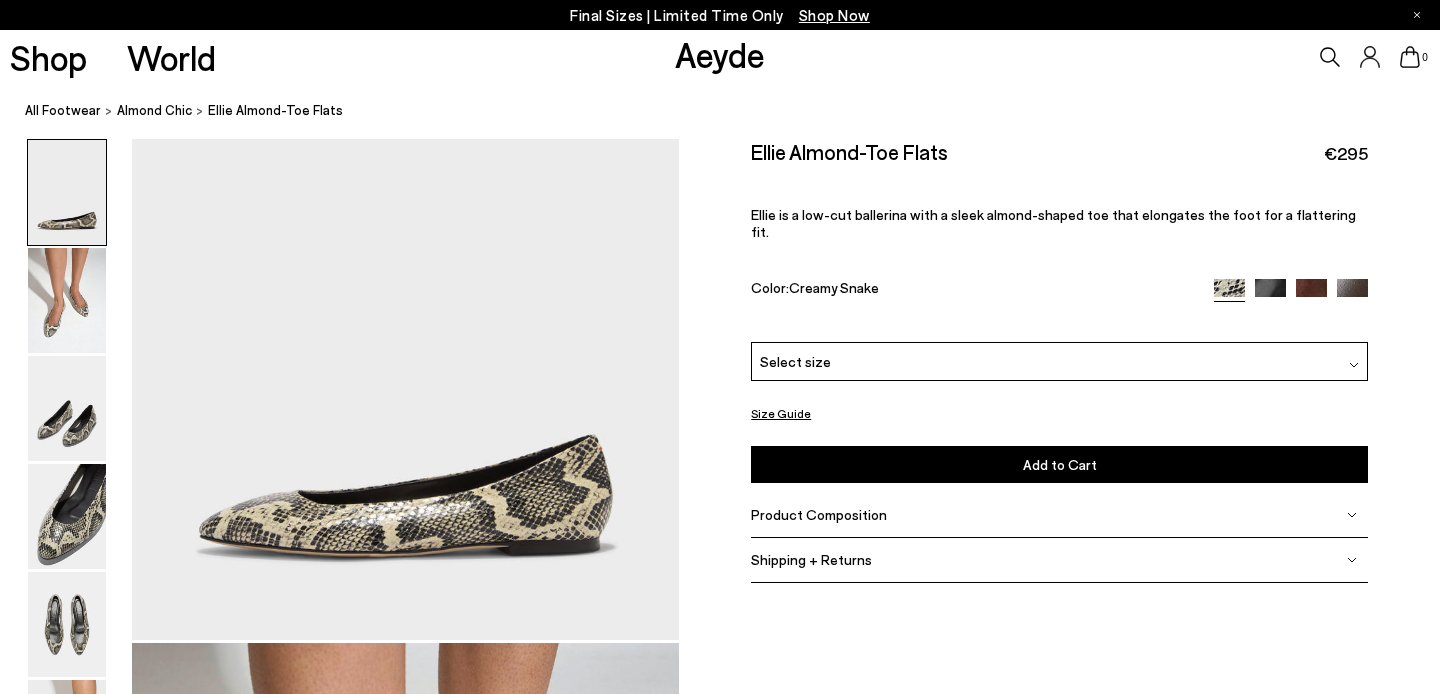 scroll, scrollTop: 0, scrollLeft: 0, axis: both 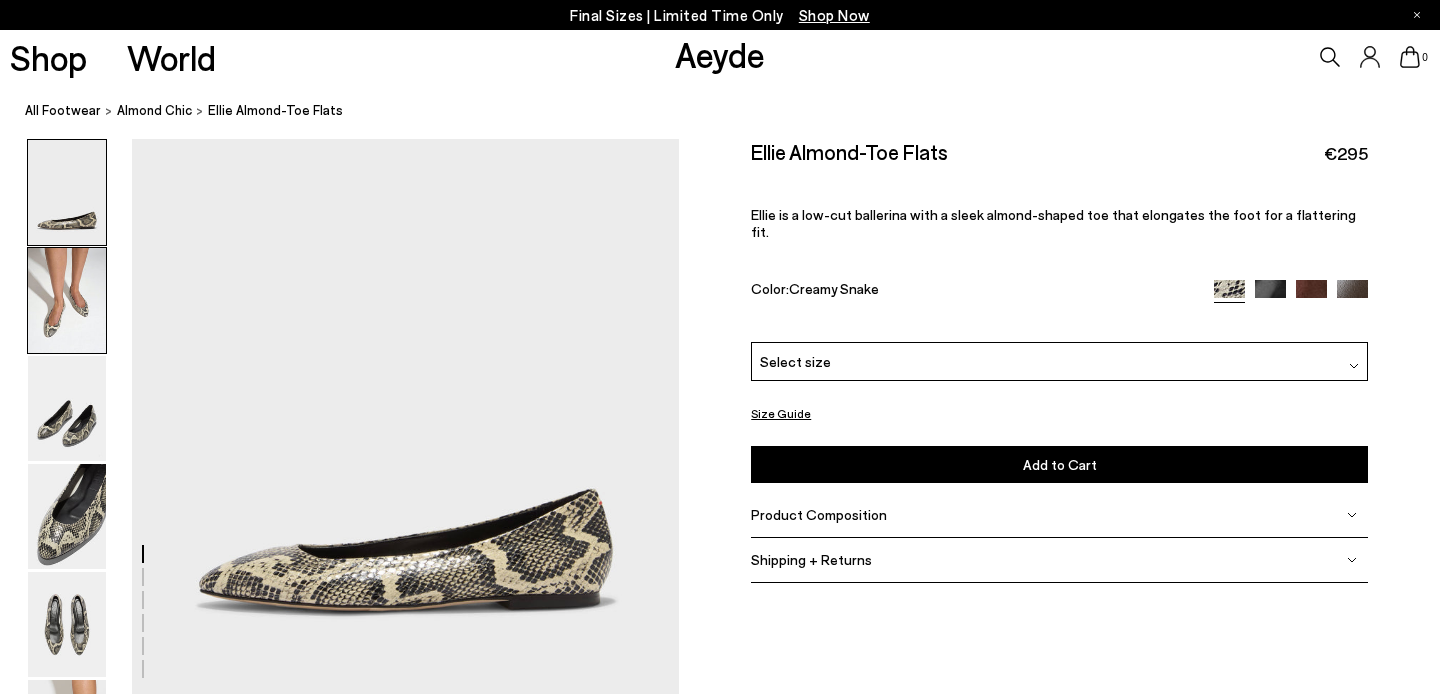 click at bounding box center [67, 300] 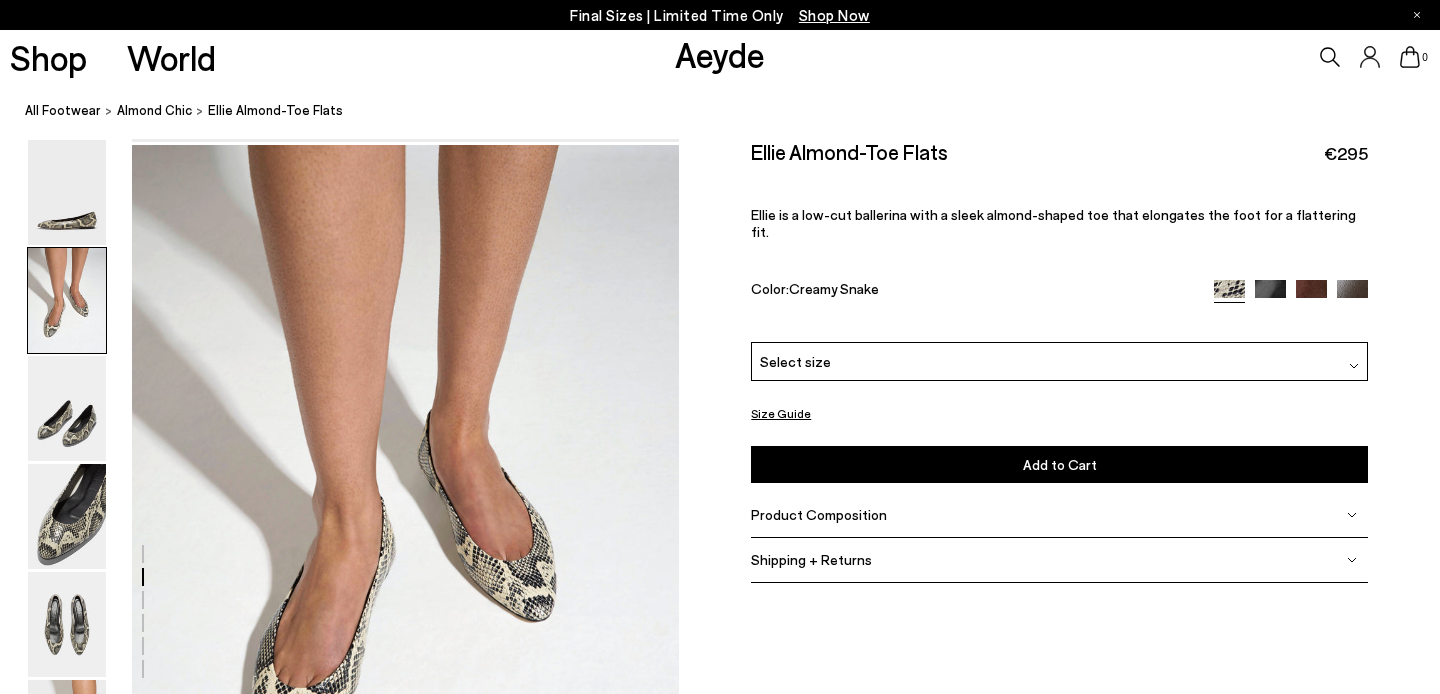 scroll, scrollTop: 560, scrollLeft: 0, axis: vertical 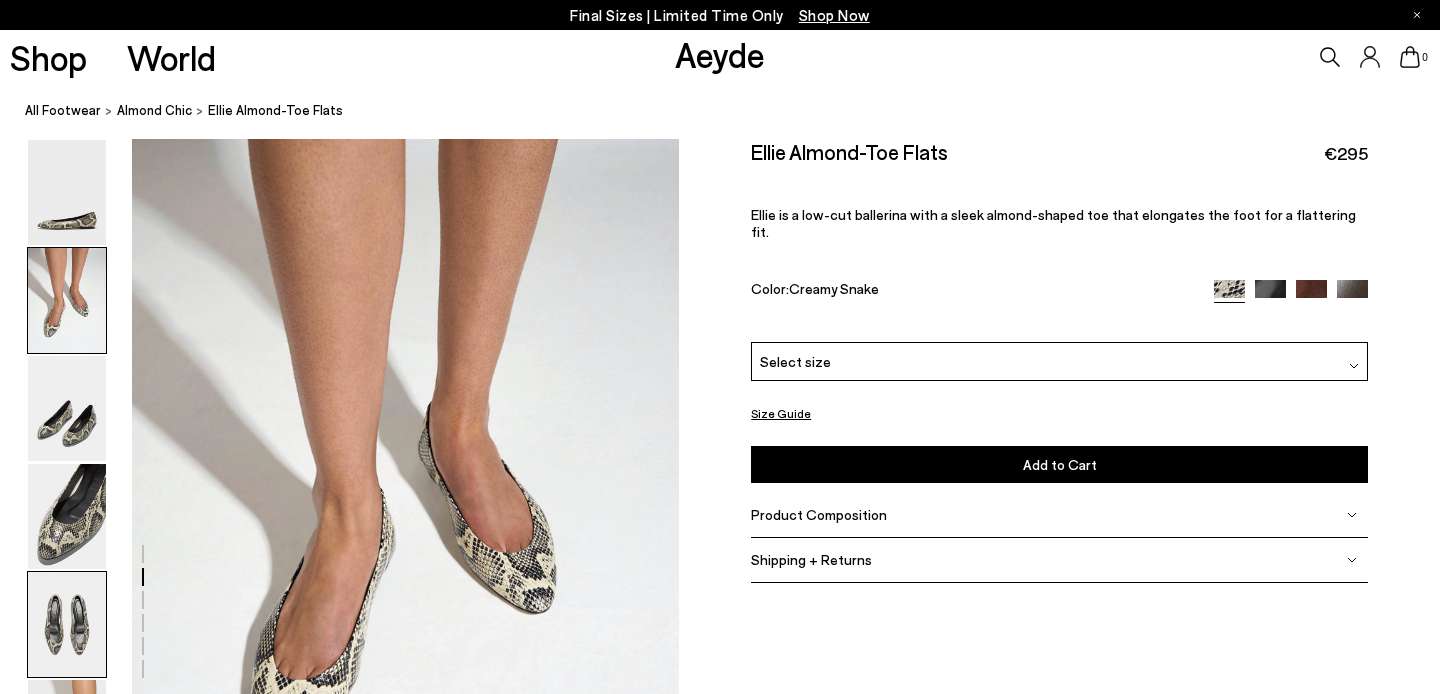 click at bounding box center (67, 624) 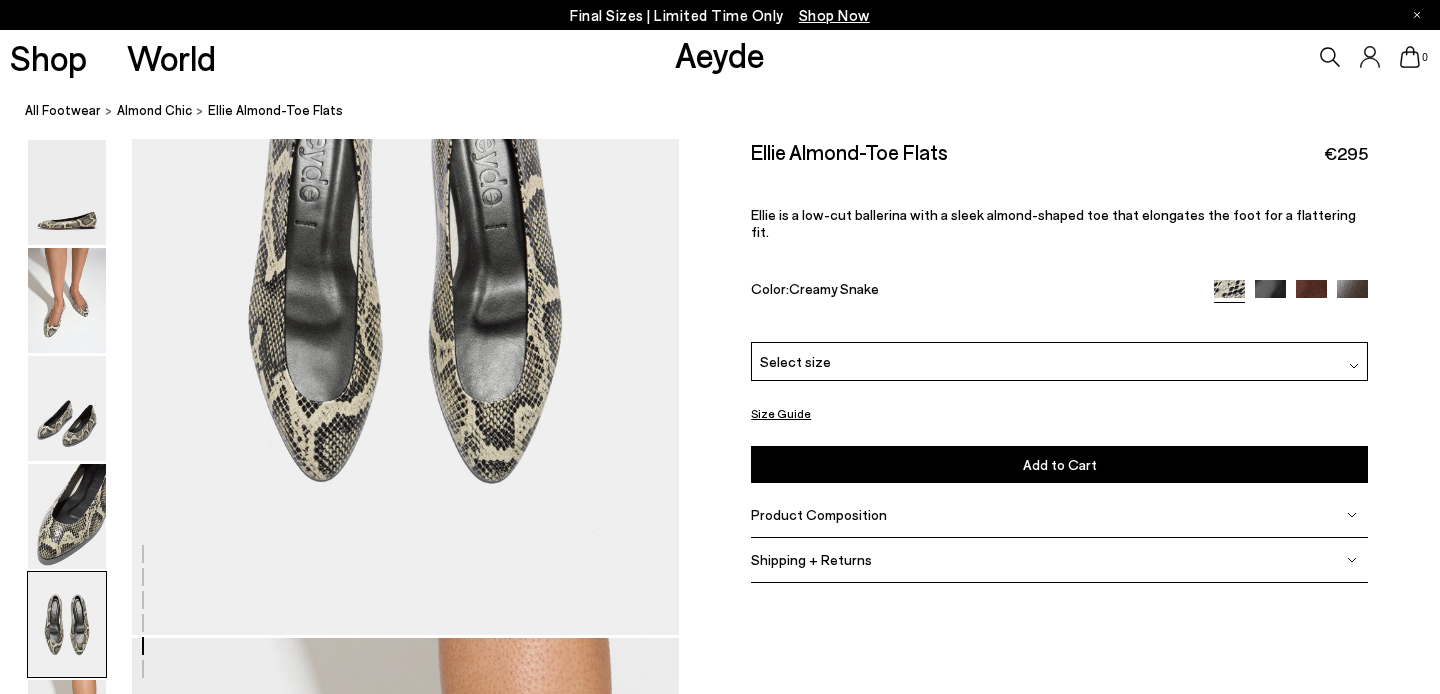 scroll, scrollTop: 3027, scrollLeft: 0, axis: vertical 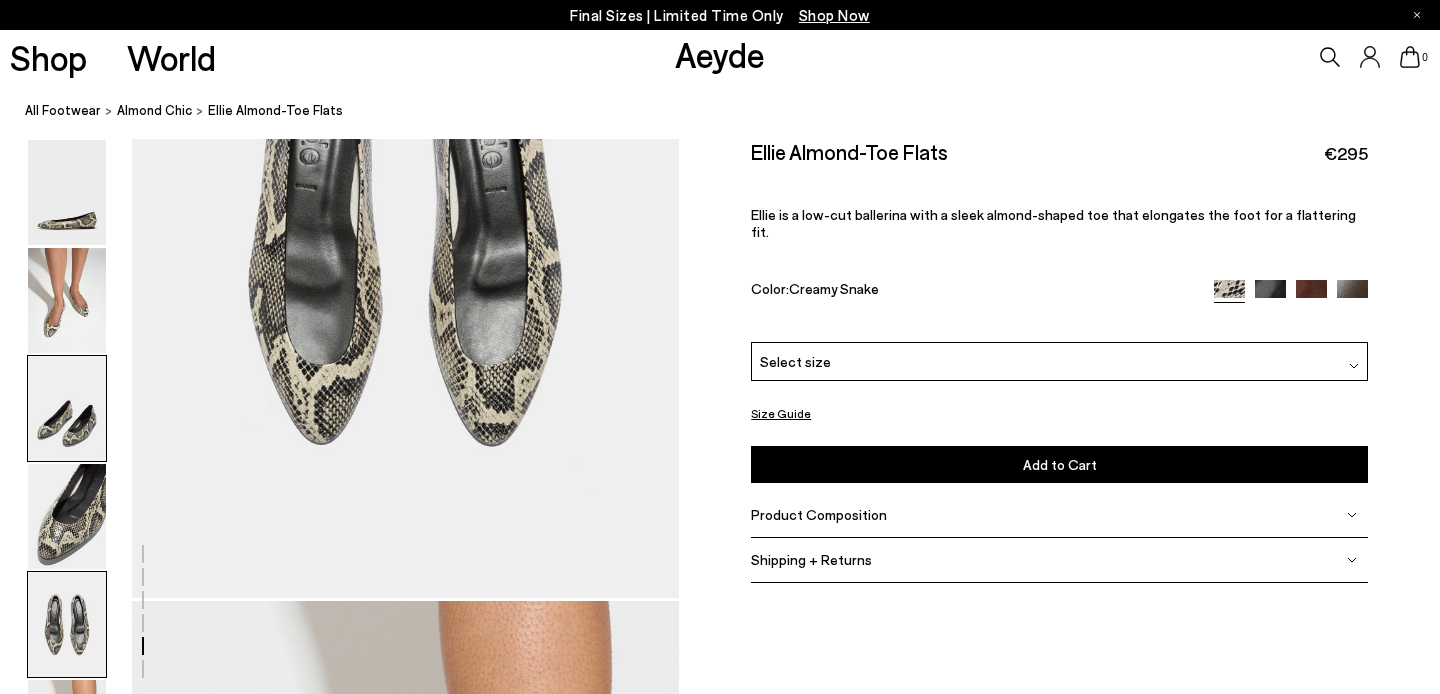 click at bounding box center [67, 408] 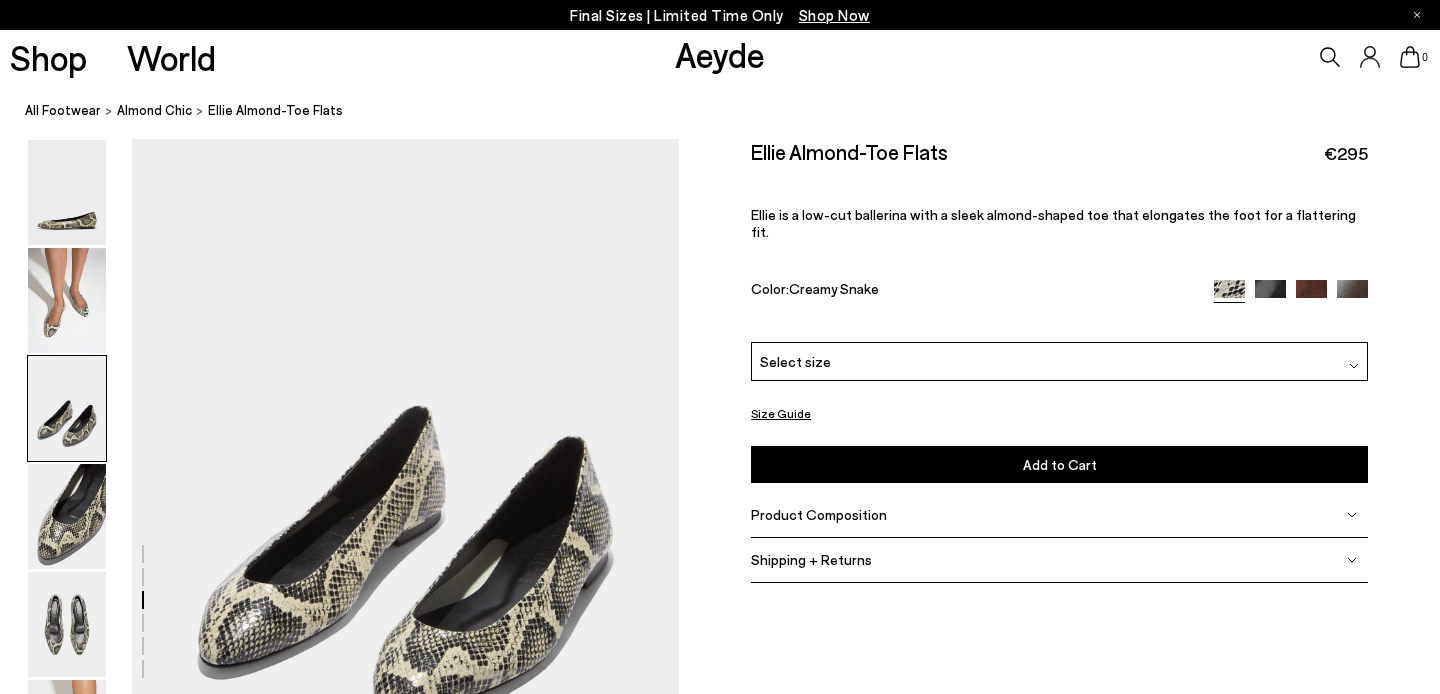 scroll, scrollTop: 1293, scrollLeft: 0, axis: vertical 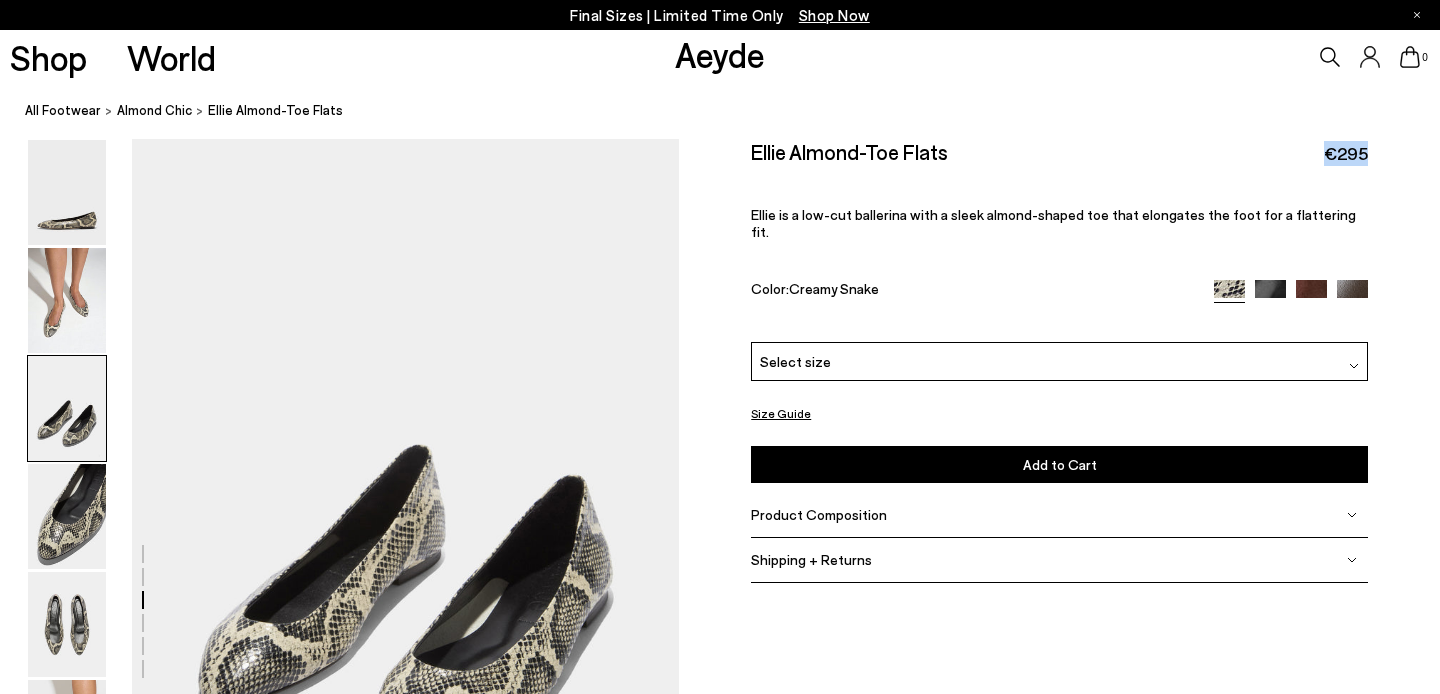 drag, startPoint x: 1341, startPoint y: 149, endPoint x: 1312, endPoint y: 149, distance: 29 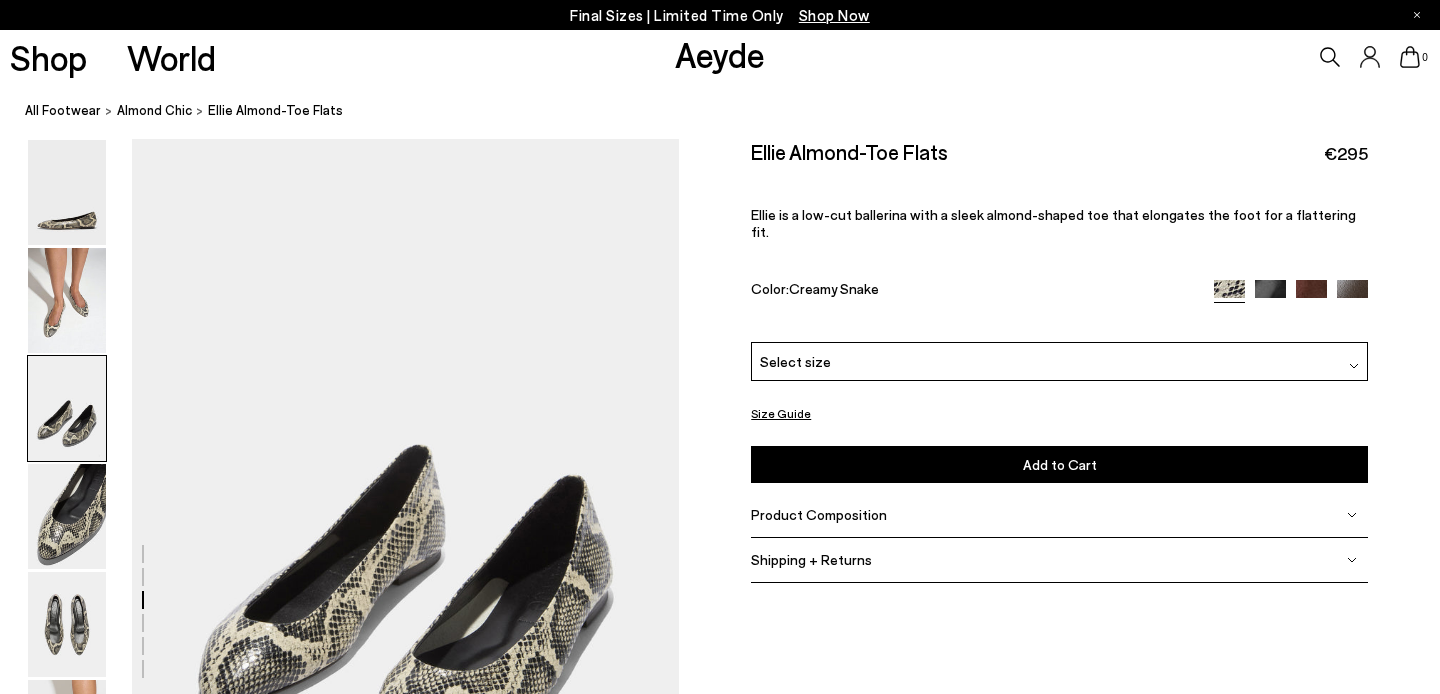 drag, startPoint x: 1192, startPoint y: 135, endPoint x: 1181, endPoint y: 130, distance: 12.083046 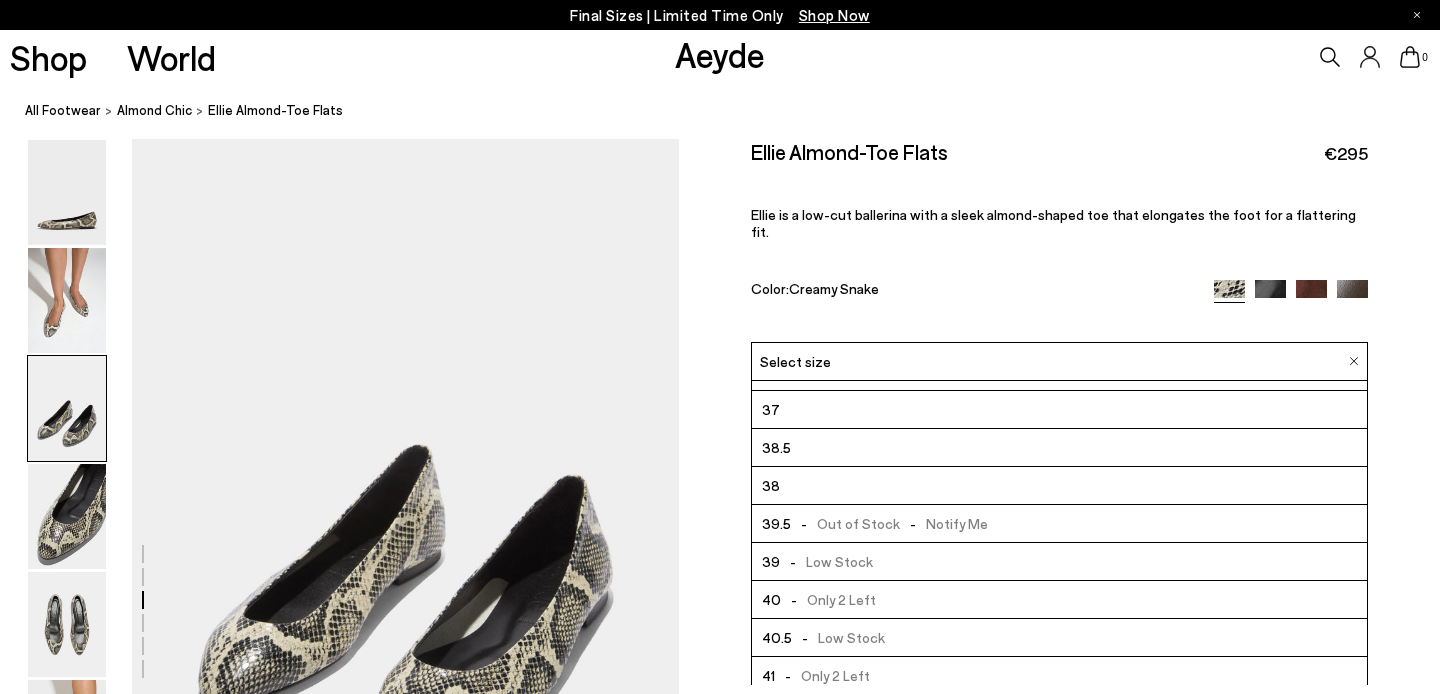 scroll, scrollTop: 114, scrollLeft: 0, axis: vertical 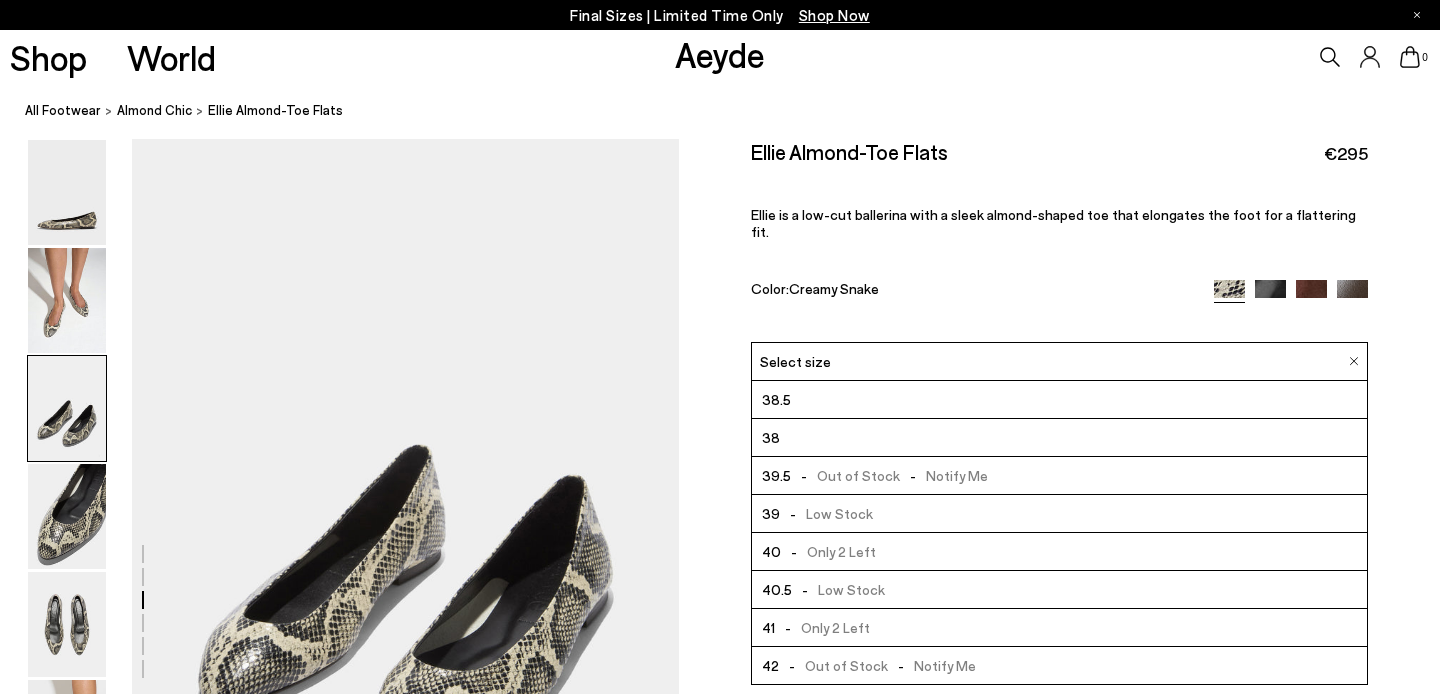 click on "41
- Only 2 Left" at bounding box center [1059, 628] 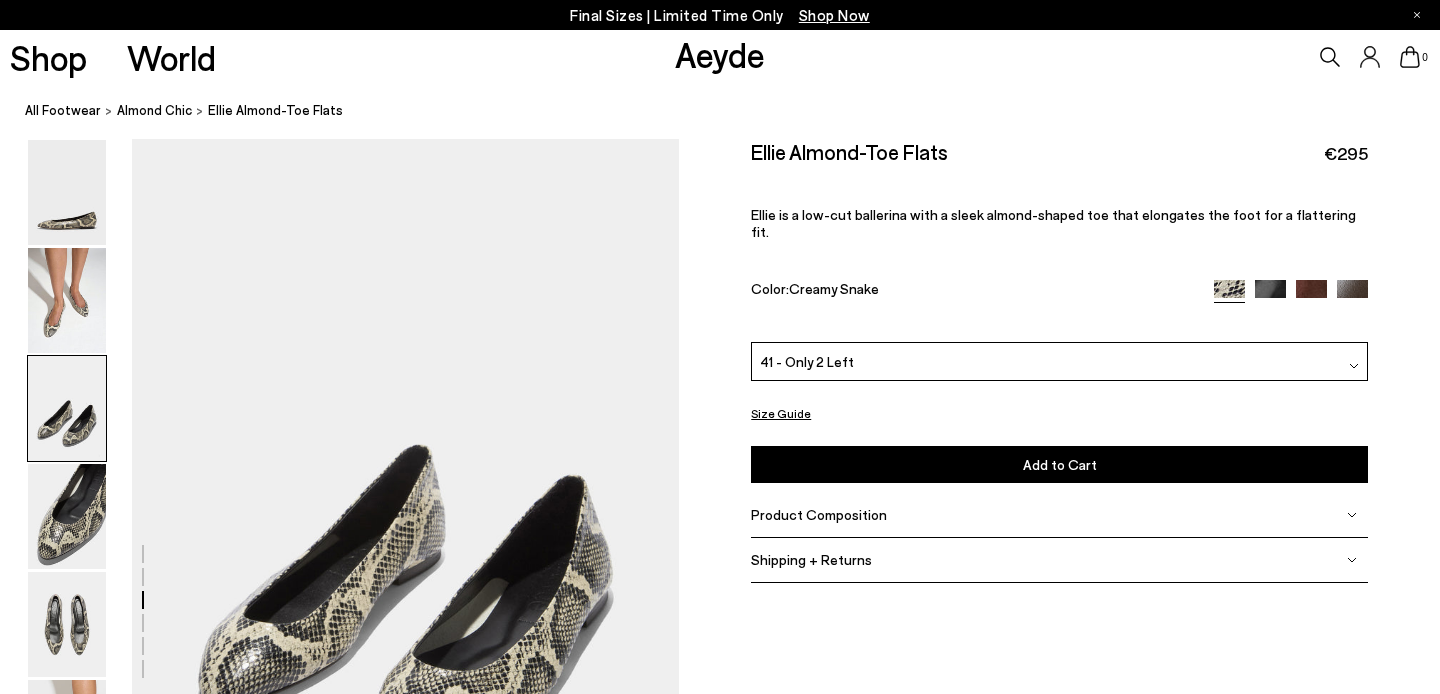 click on "Add to Cart Select a Size First" at bounding box center (1059, 464) 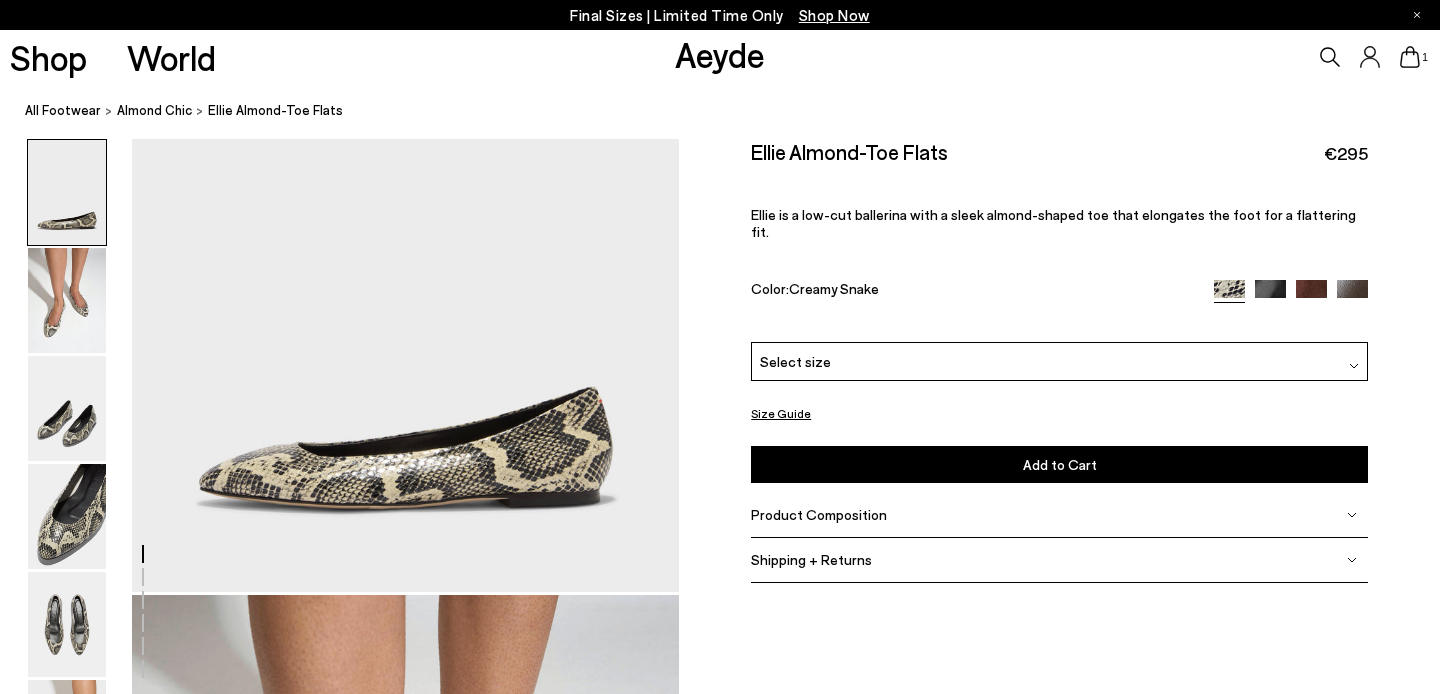 scroll, scrollTop: 84, scrollLeft: 0, axis: vertical 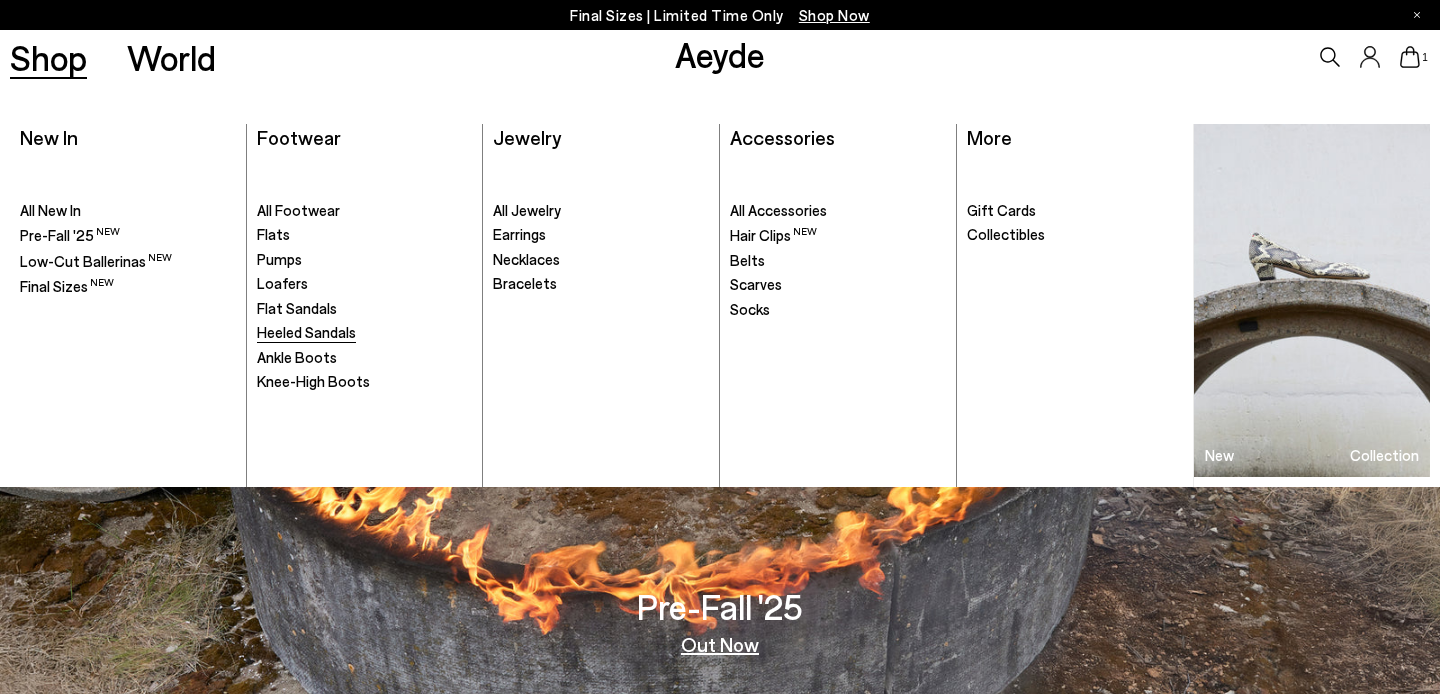 click on "Heeled Sandals" at bounding box center (306, 332) 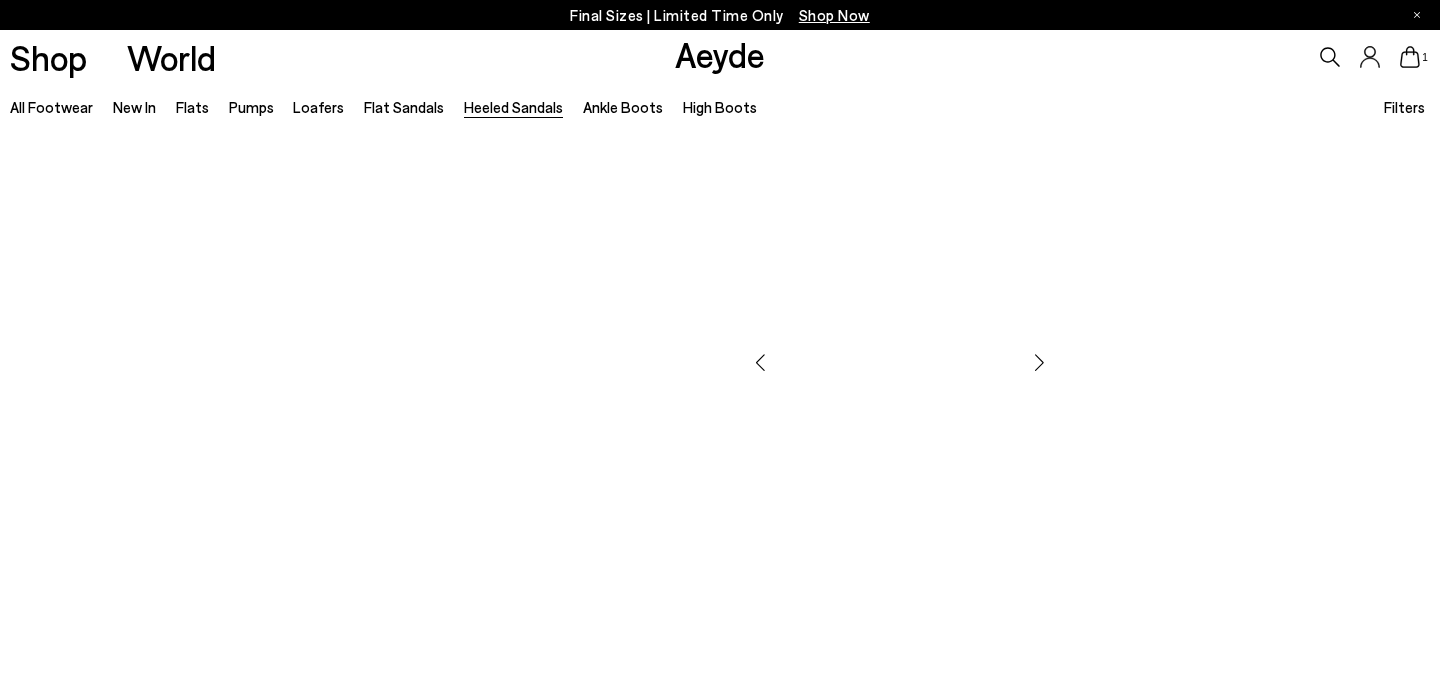 scroll, scrollTop: 0, scrollLeft: 0, axis: both 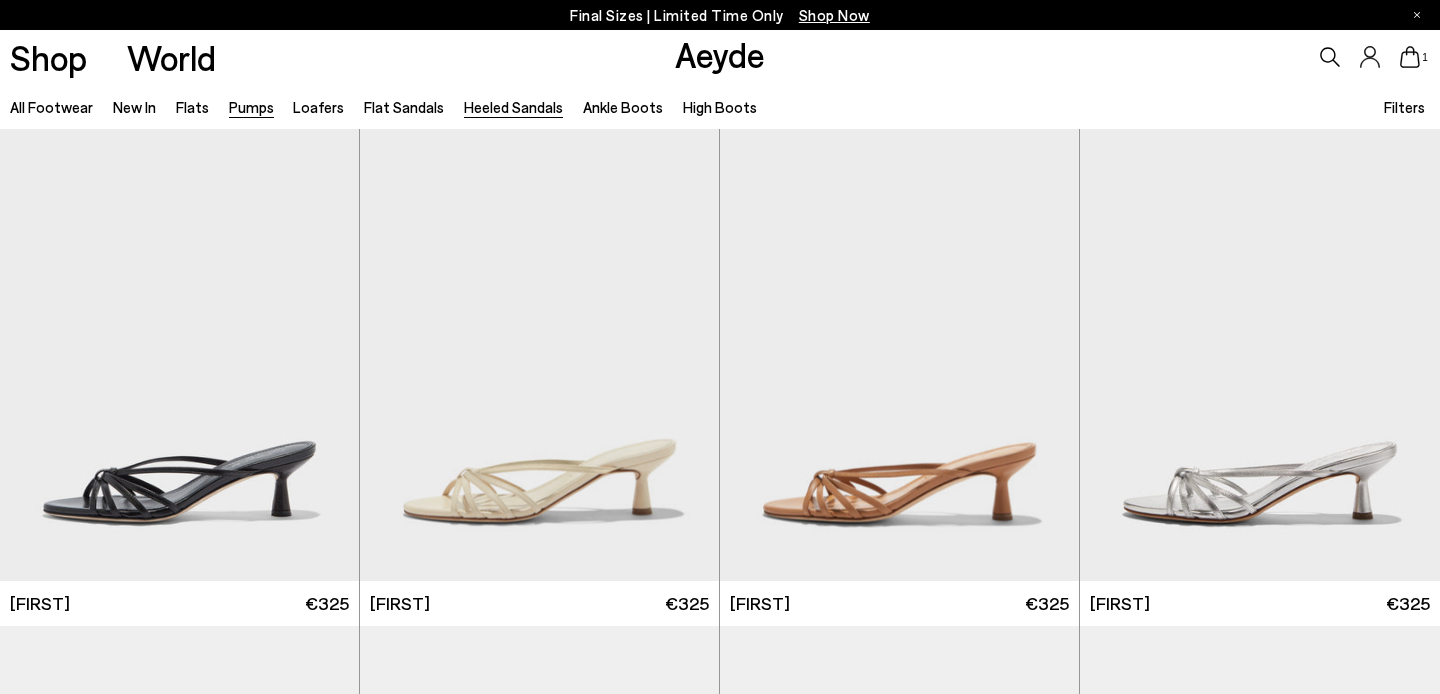 click on "Pumps" at bounding box center [251, 107] 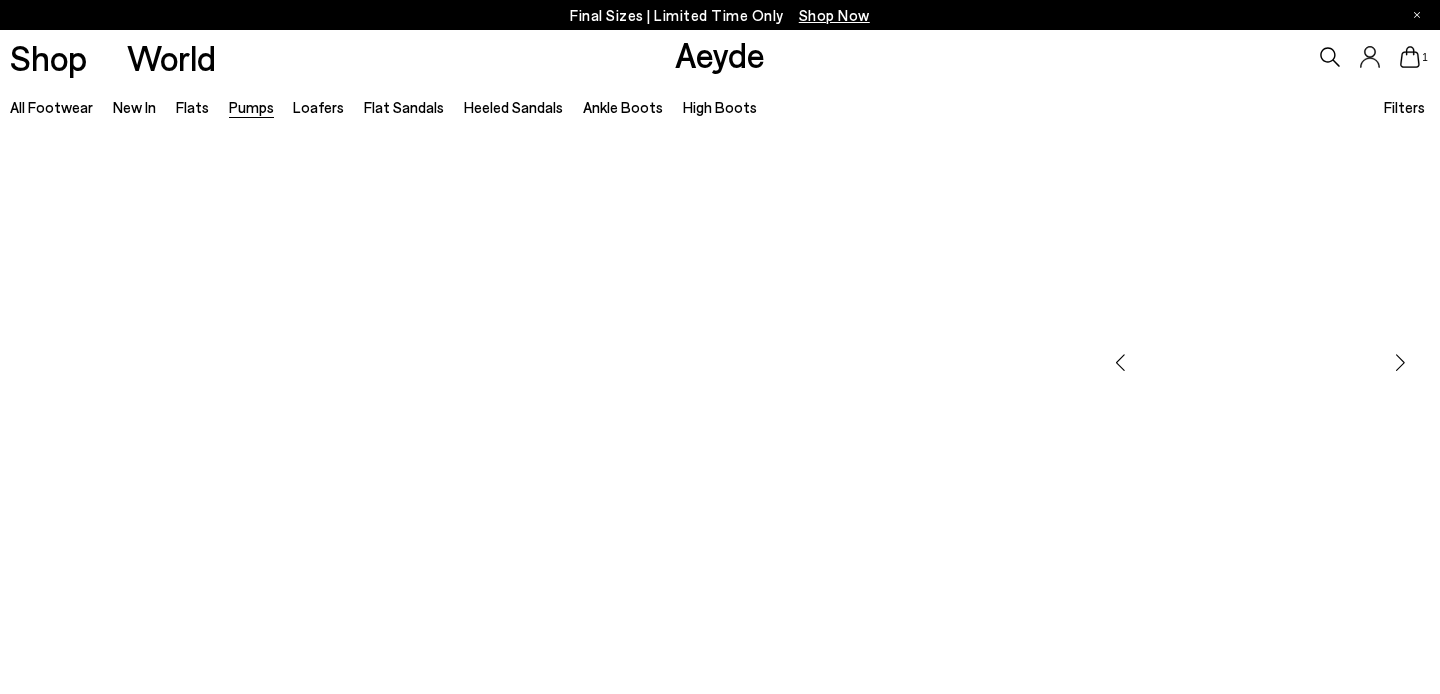 scroll, scrollTop: 0, scrollLeft: 0, axis: both 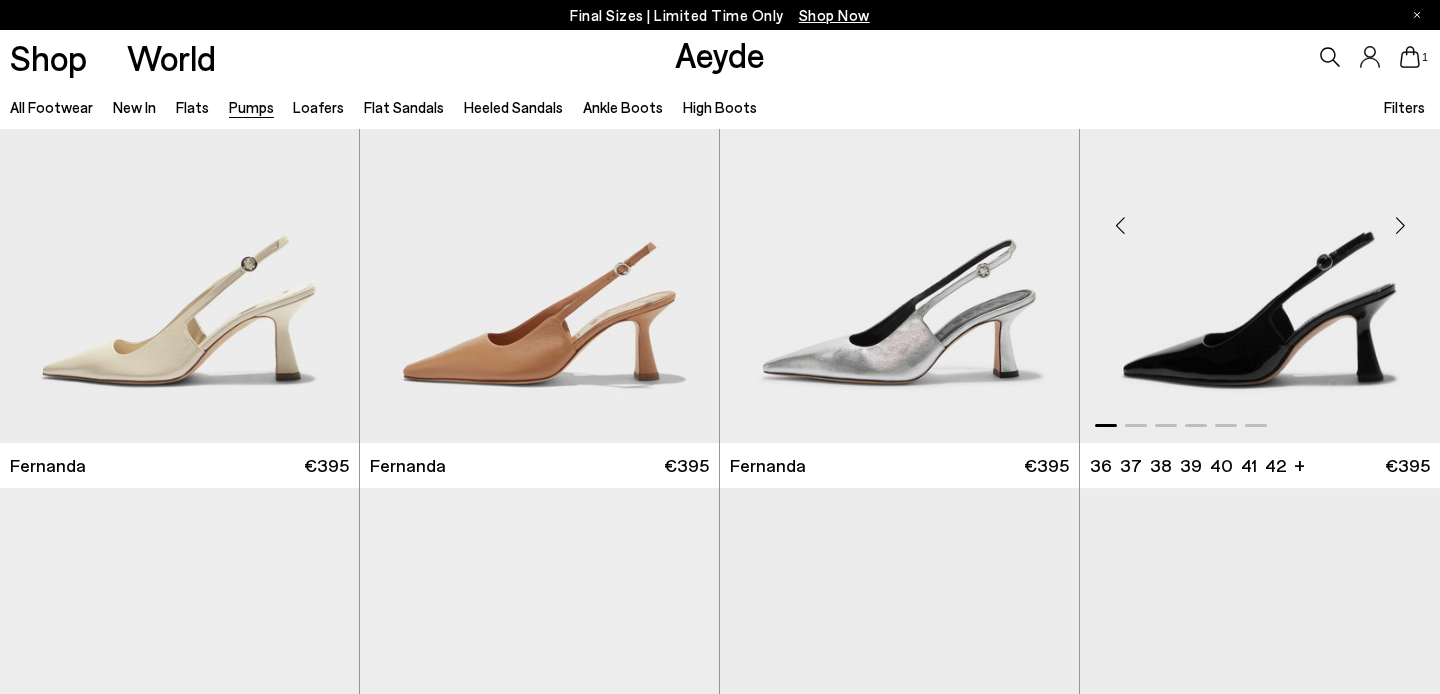 click at bounding box center (1260, 217) 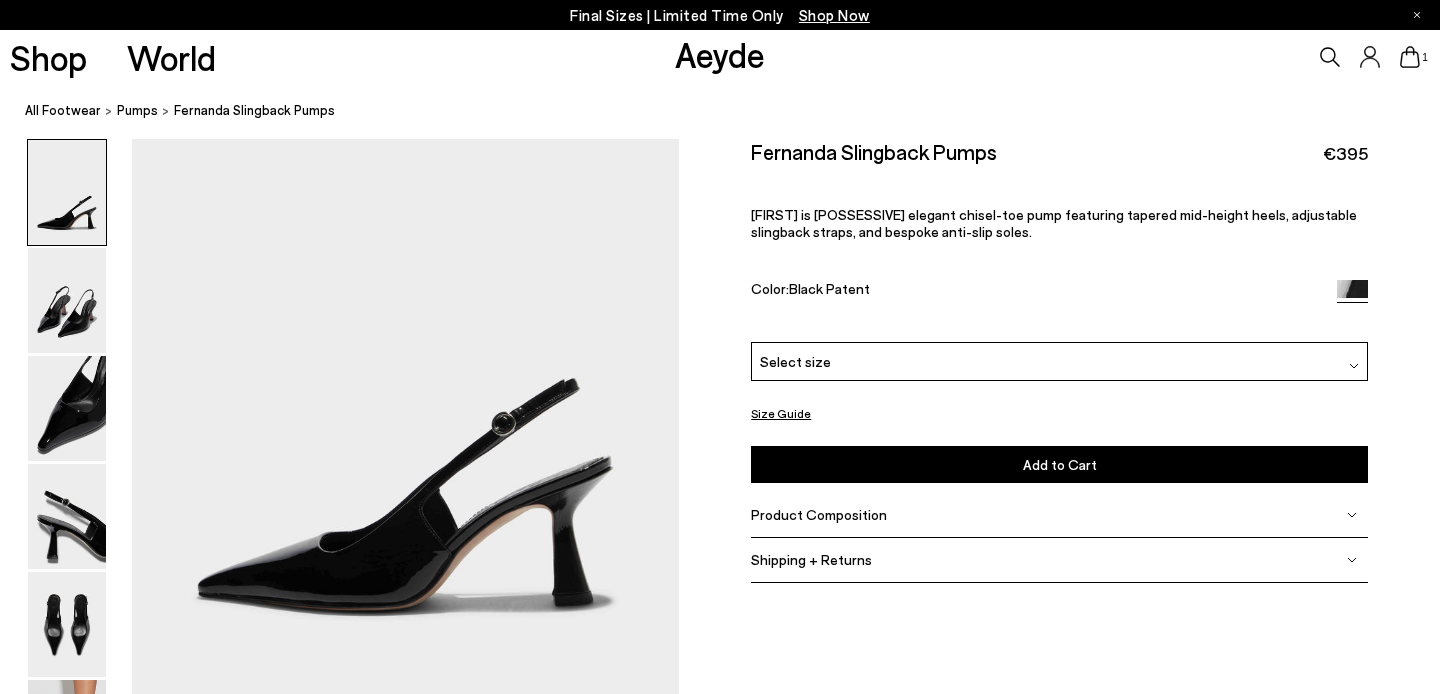 scroll, scrollTop: 0, scrollLeft: 0, axis: both 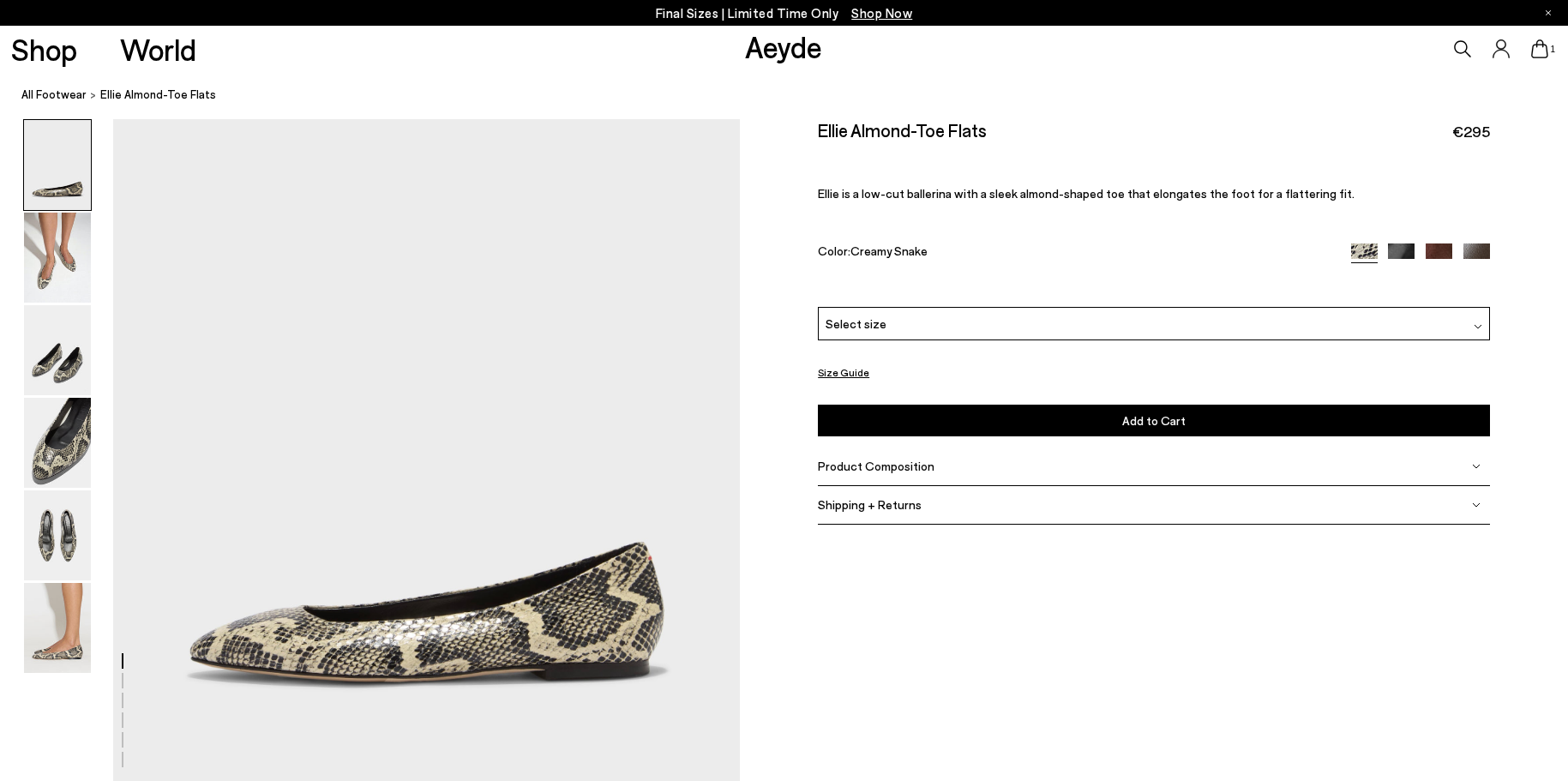 click on "Select size" at bounding box center [1153, 323] 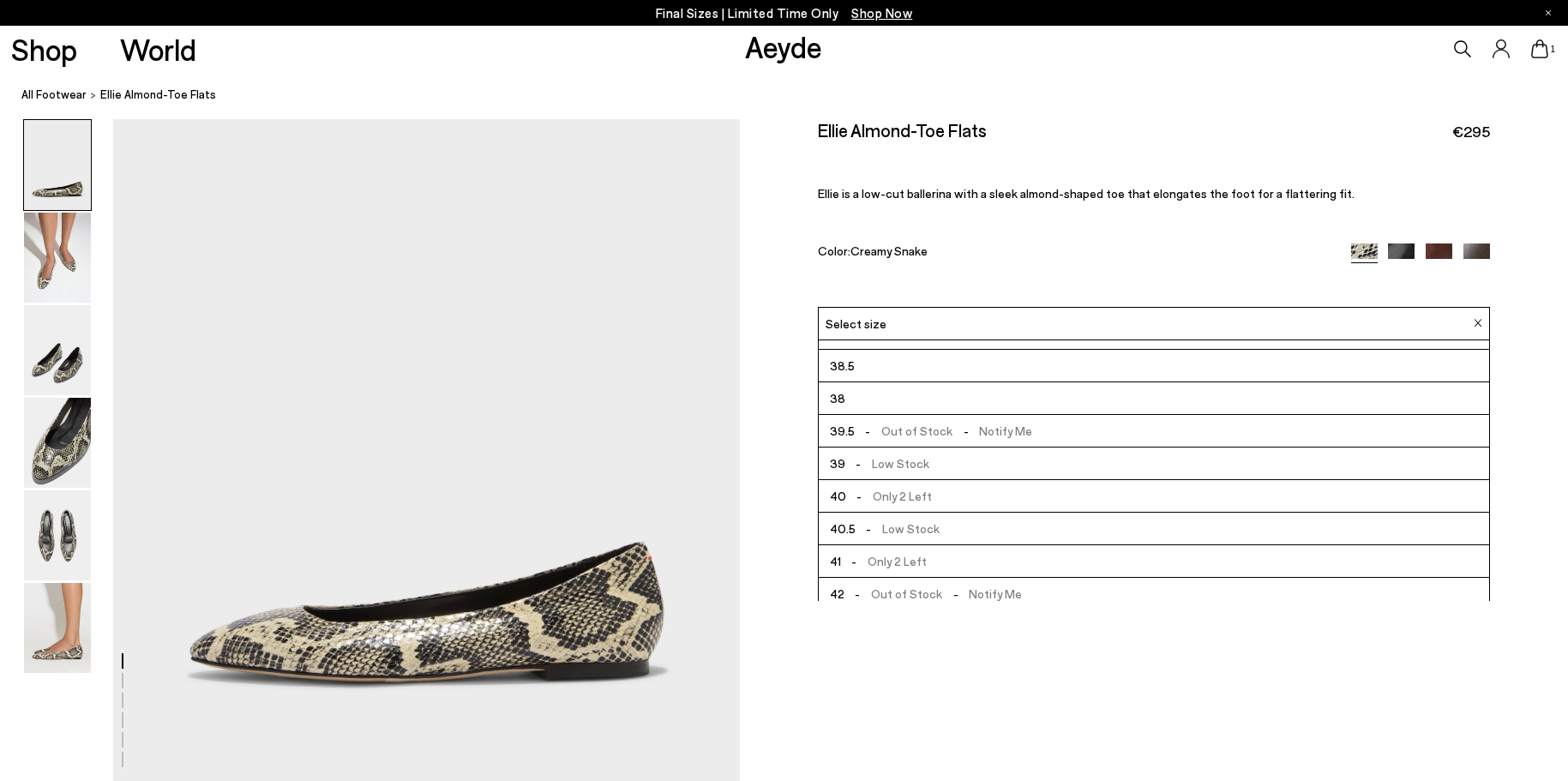 scroll, scrollTop: 89, scrollLeft: 0, axis: vertical 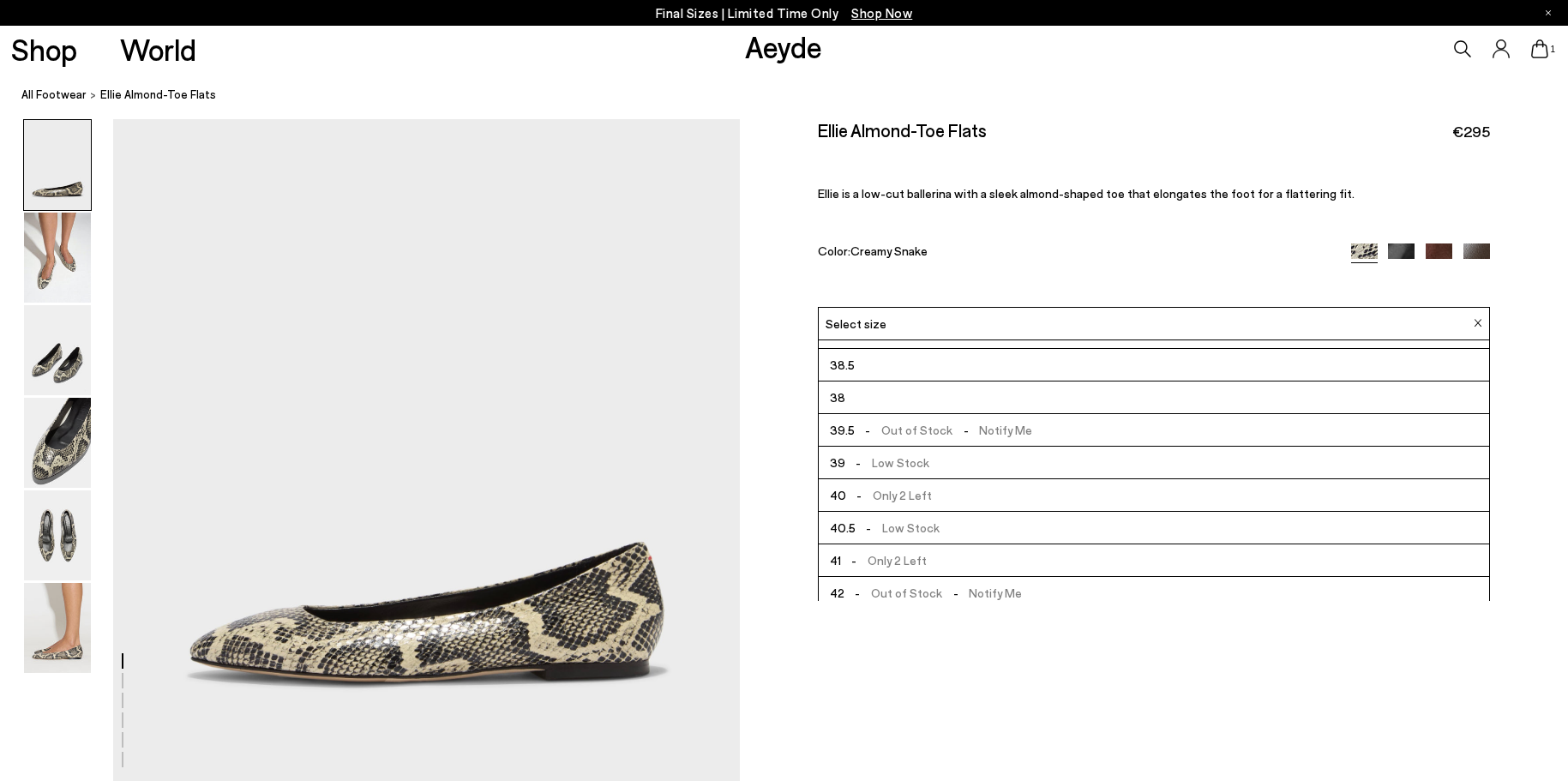 click on "- Low Stock" at bounding box center (898, 527) 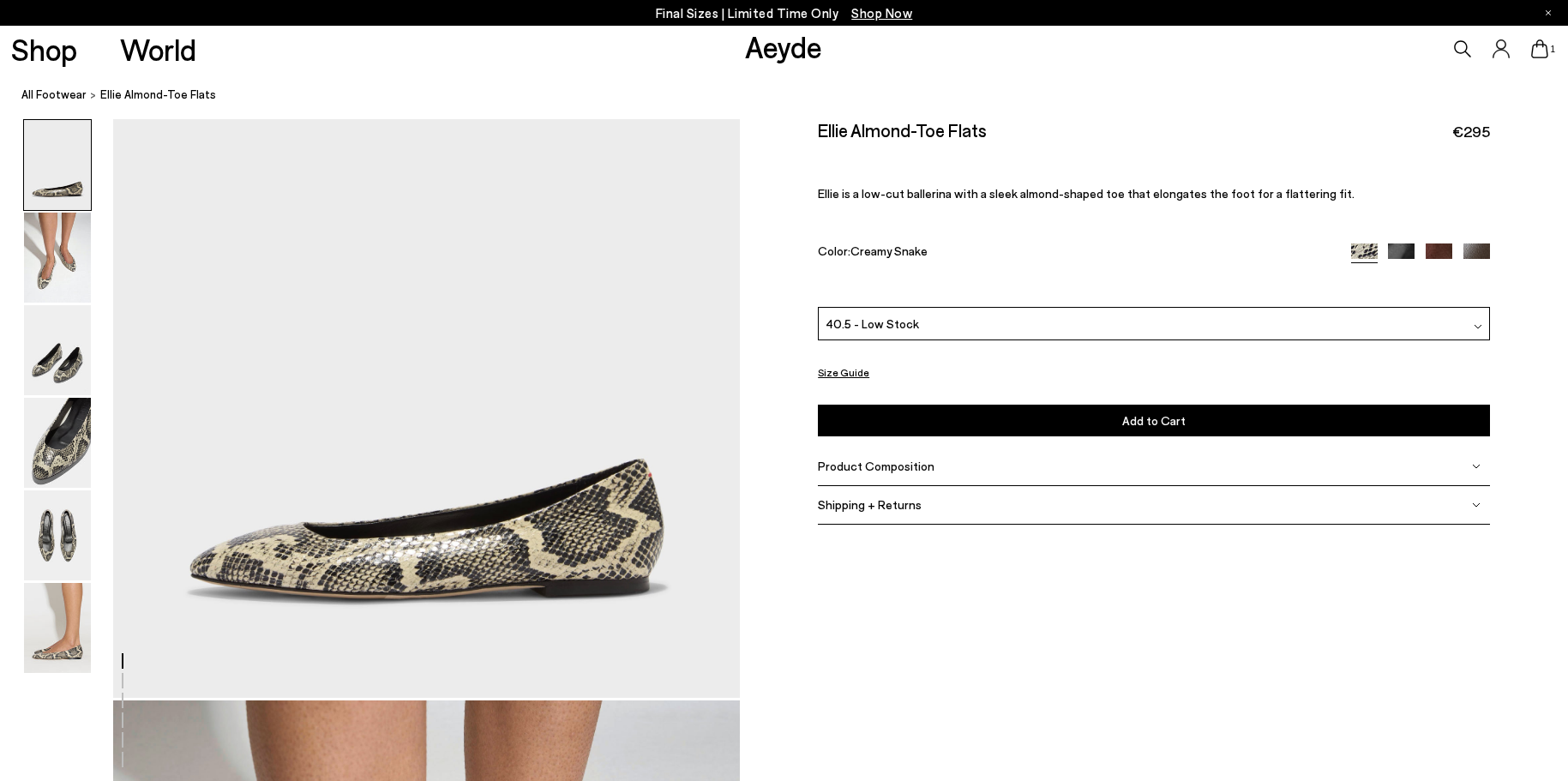 scroll, scrollTop: 0, scrollLeft: 0, axis: both 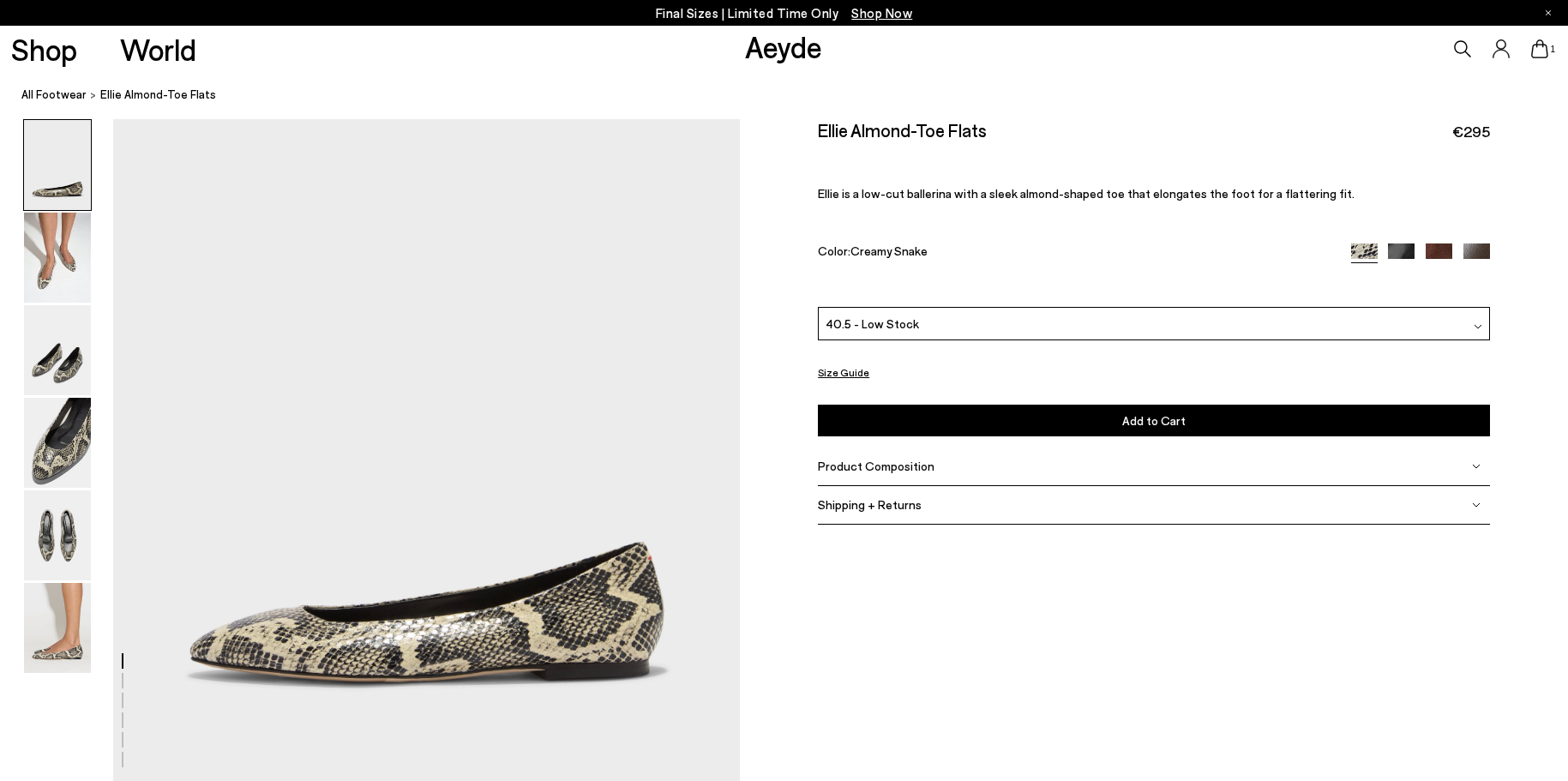 click on "Add to Cart Select a Size First" at bounding box center [1153, 420] 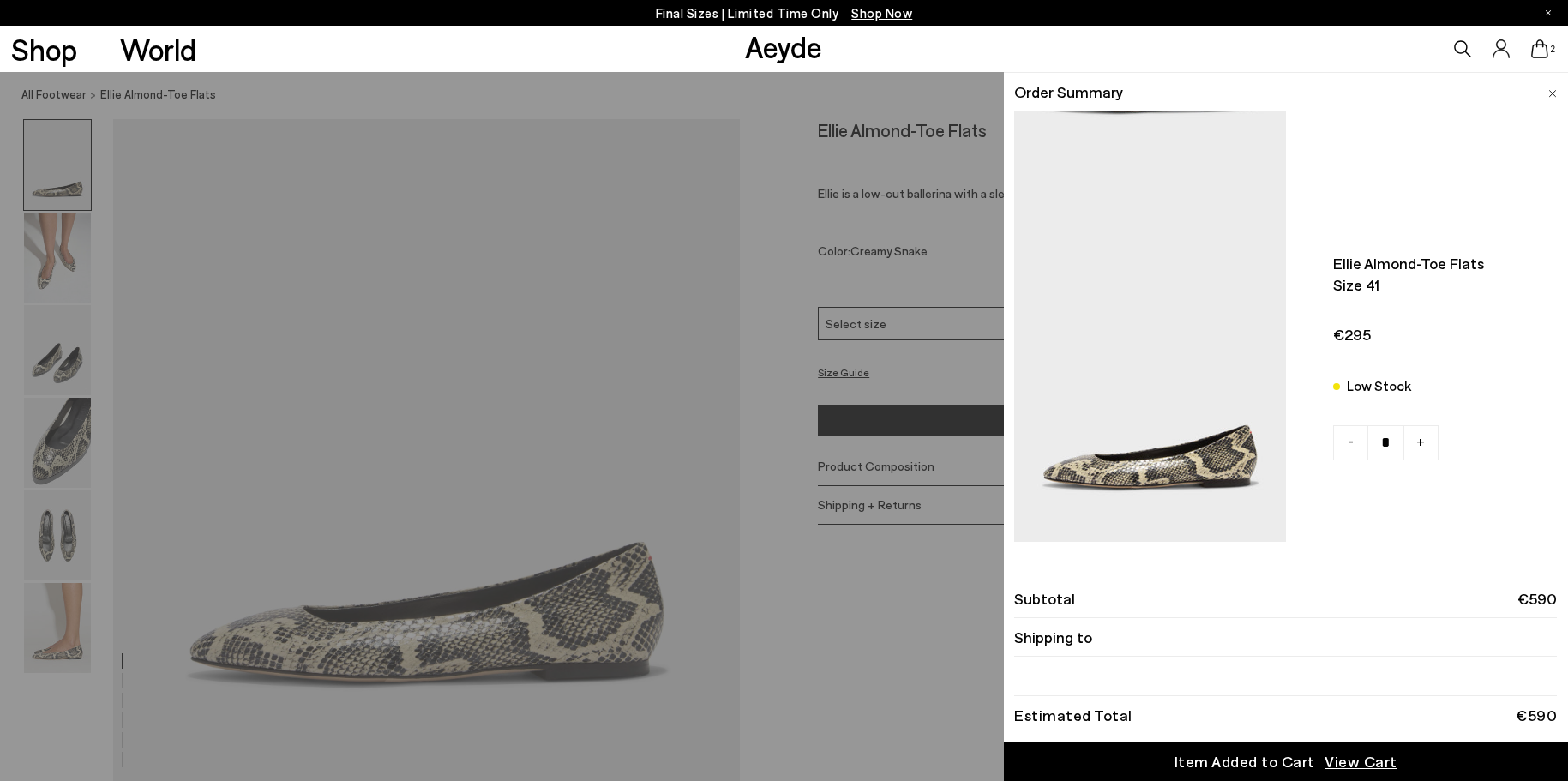scroll, scrollTop: 322, scrollLeft: 0, axis: vertical 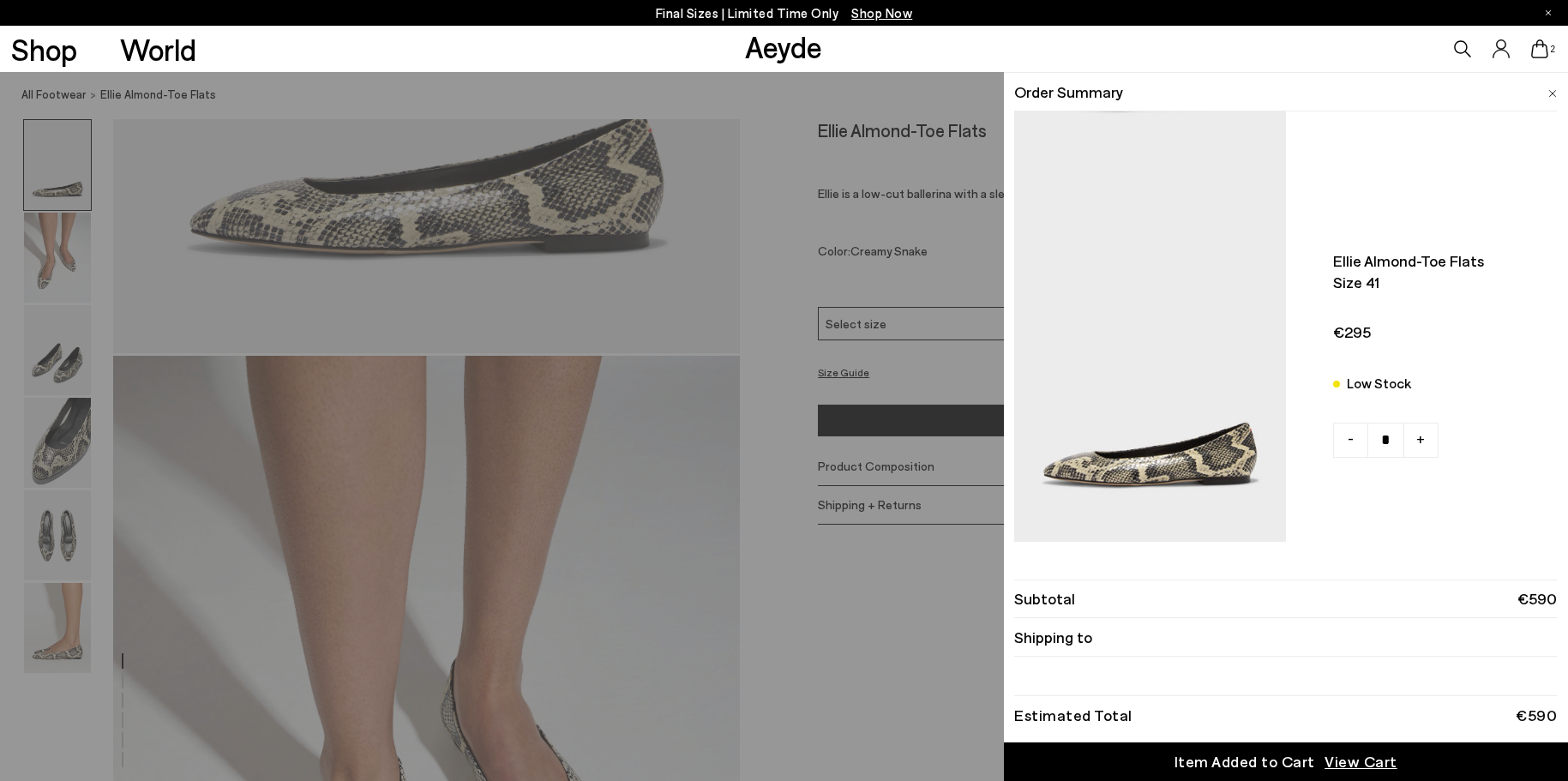 drag, startPoint x: 887, startPoint y: 566, endPoint x: 901, endPoint y: 564, distance: 14.142136 